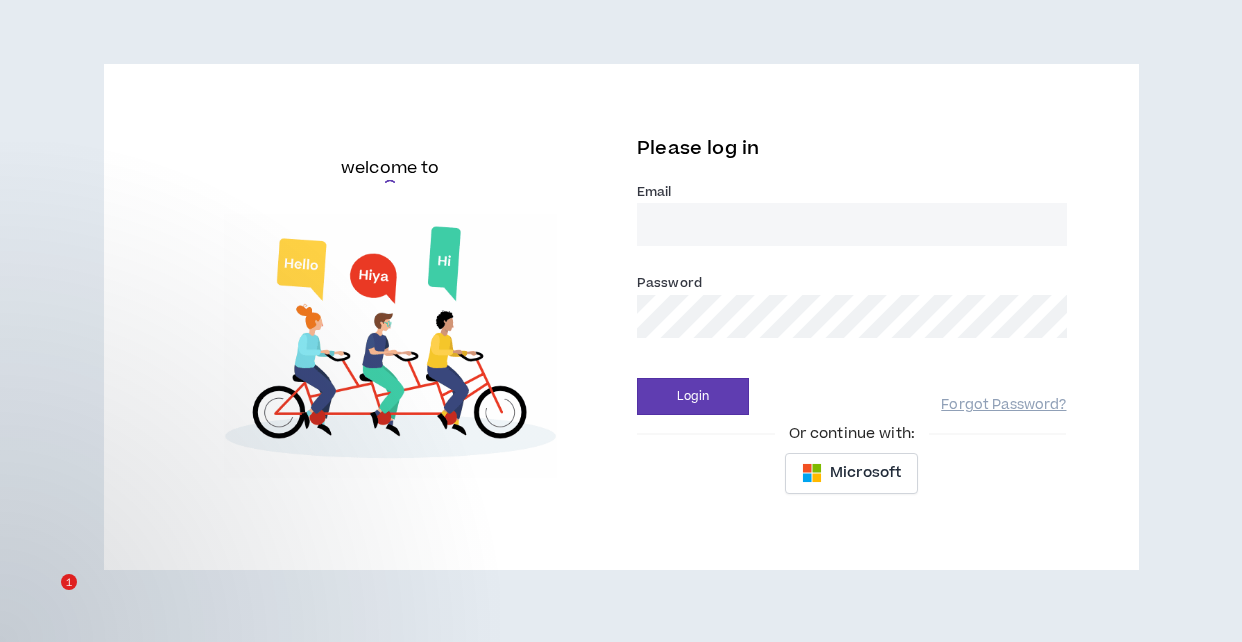 scroll, scrollTop: 0, scrollLeft: 0, axis: both 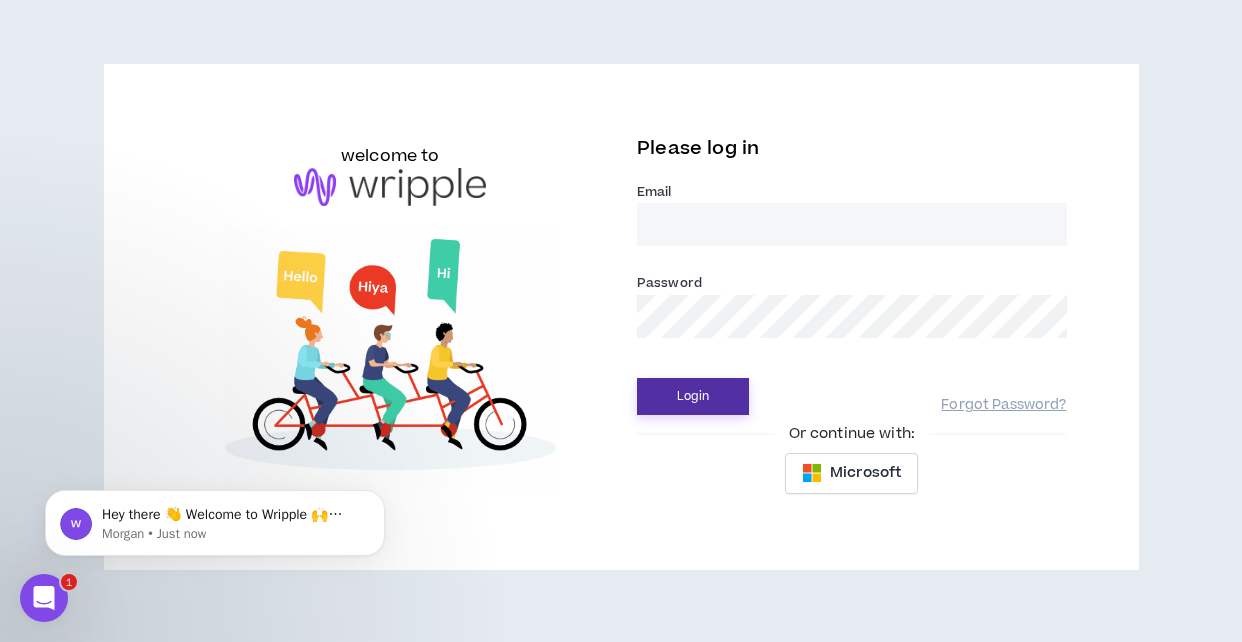 type on "[EMAIL]" 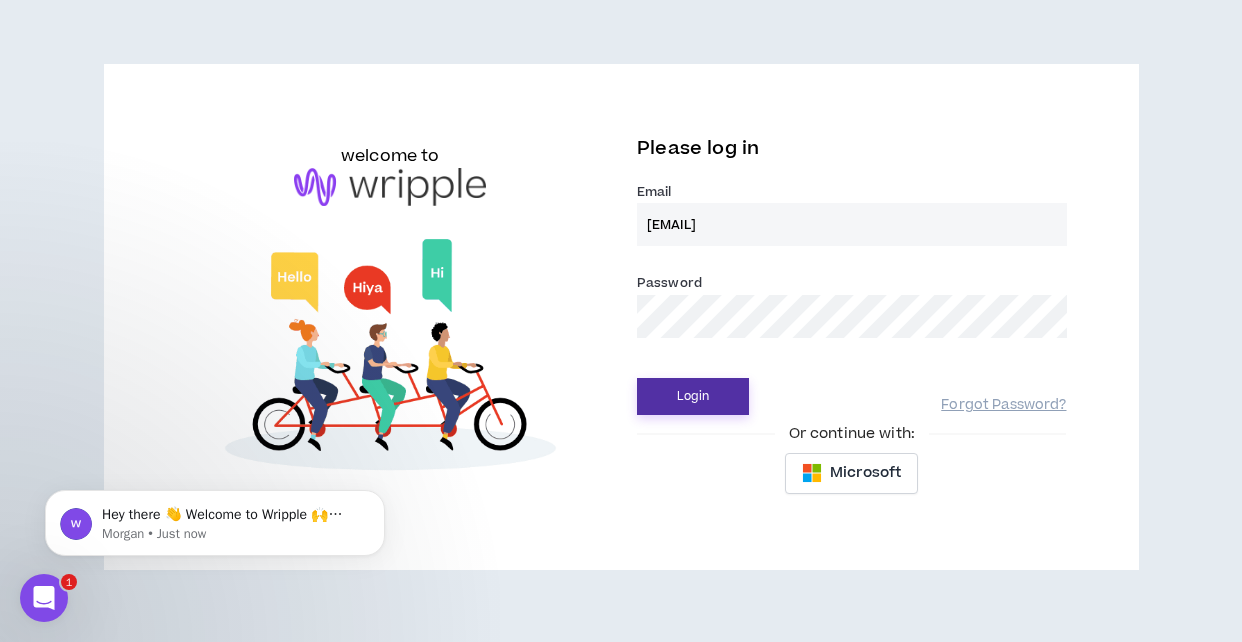 click on "Login" at bounding box center [693, 396] 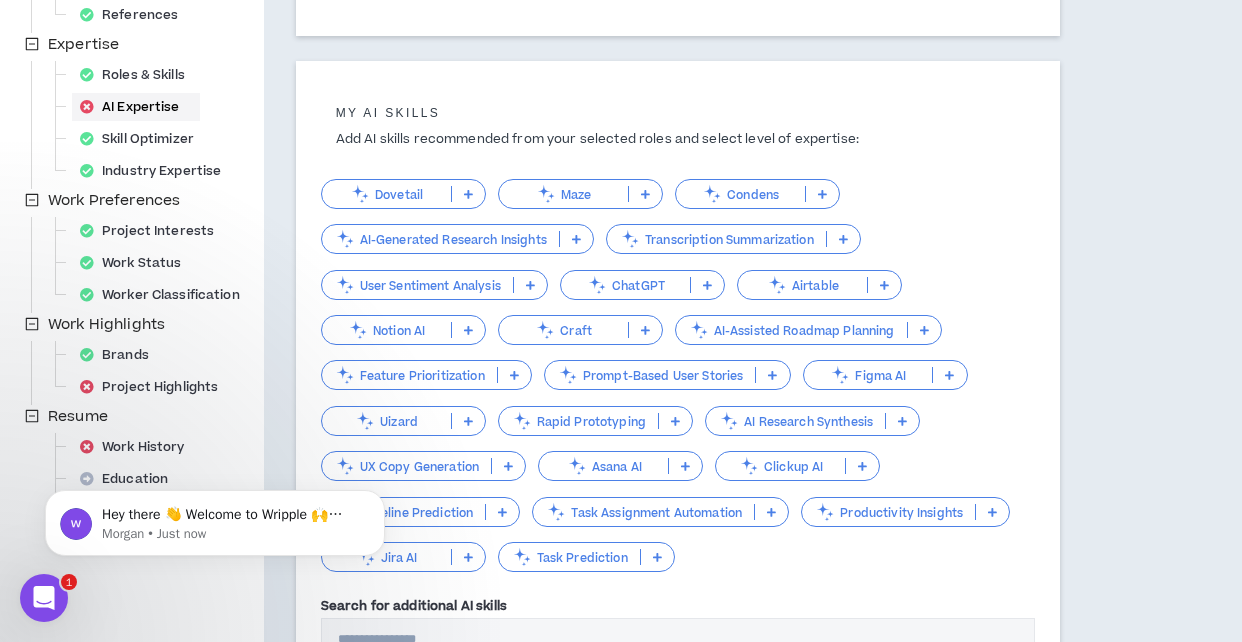 scroll, scrollTop: 393, scrollLeft: 0, axis: vertical 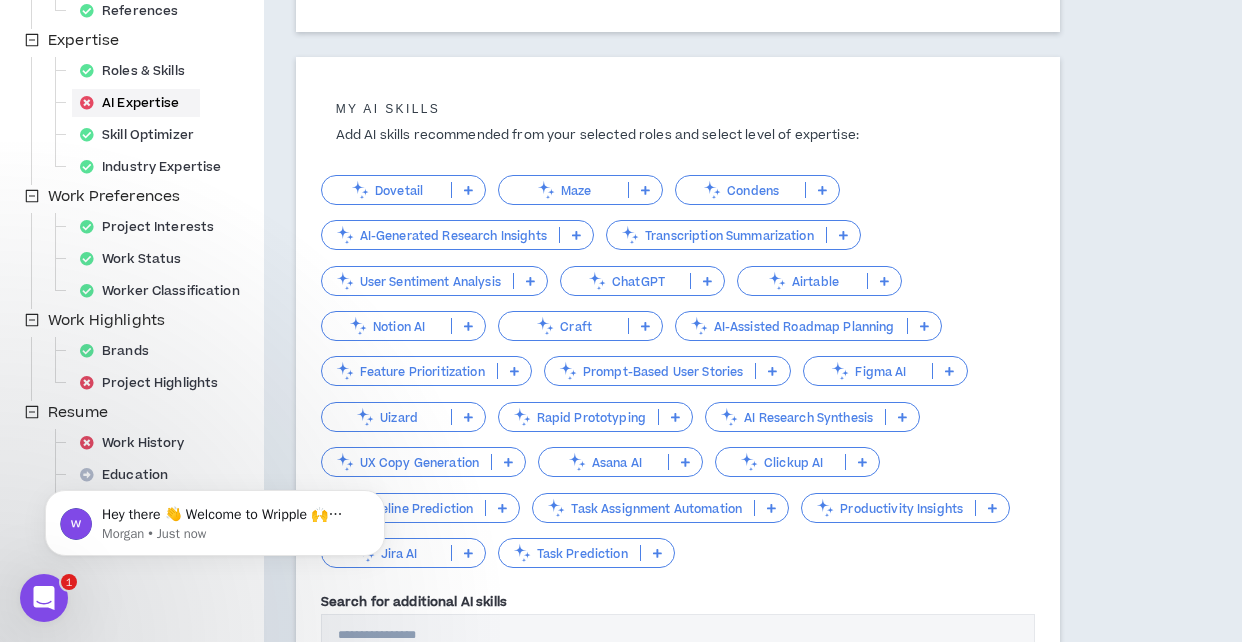 click on "AI-Generated Research Insights" at bounding box center [457, 235] 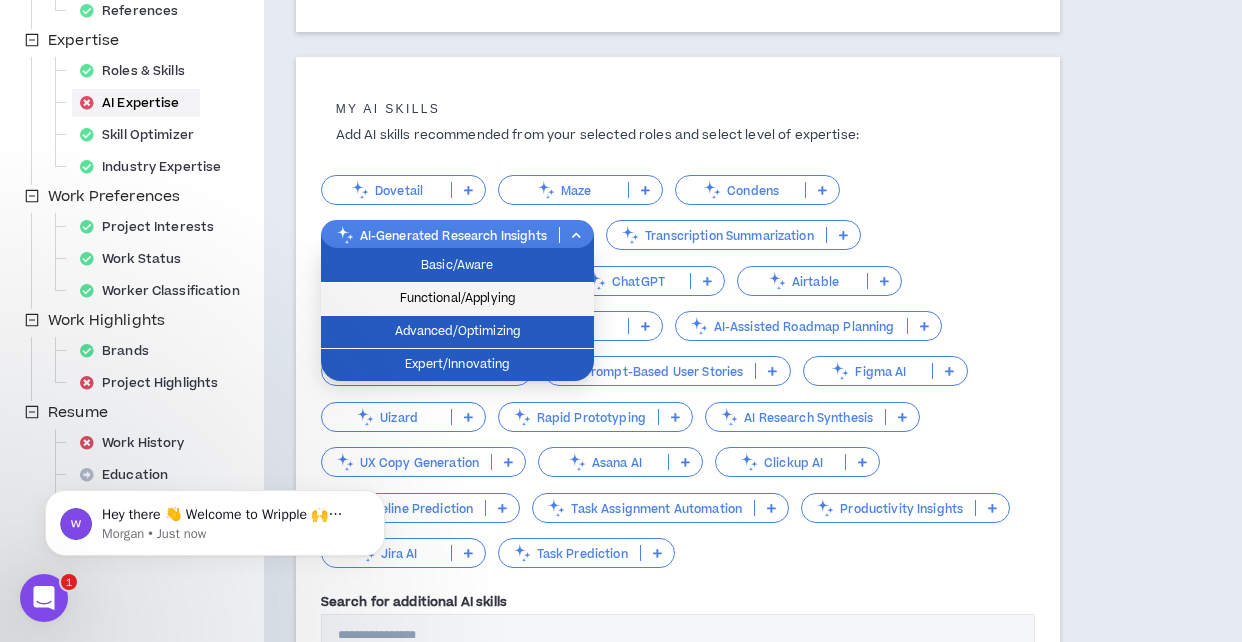 click on "Functional/Applying" at bounding box center [457, 299] 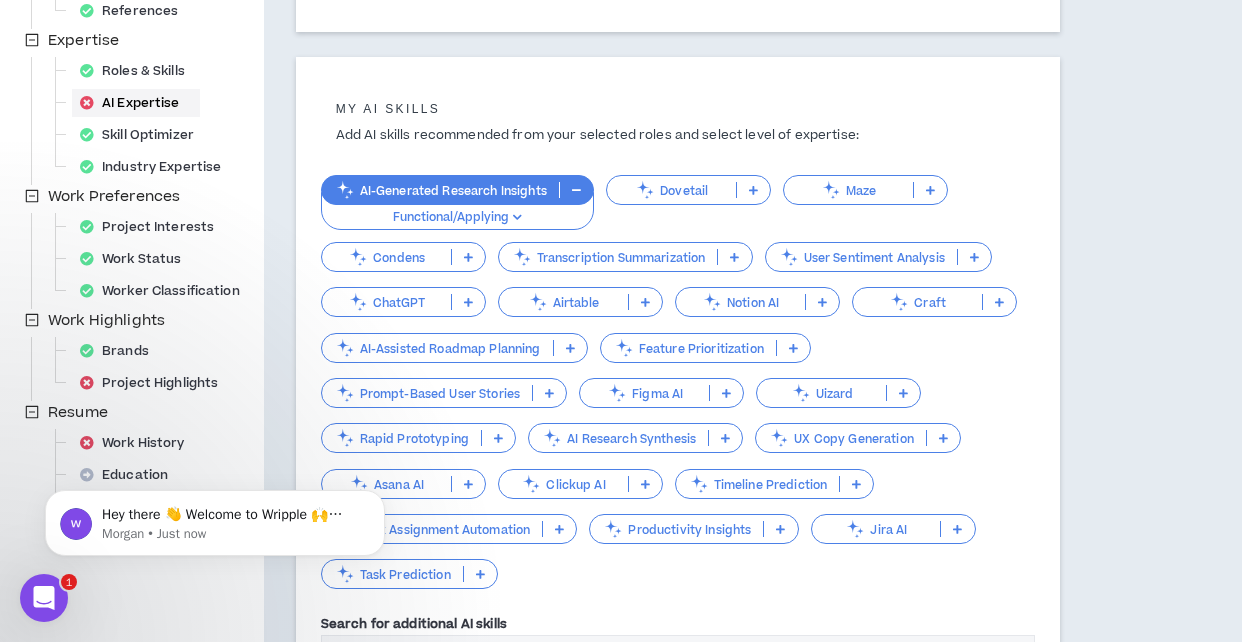click on "ChatGPT" at bounding box center [386, 302] 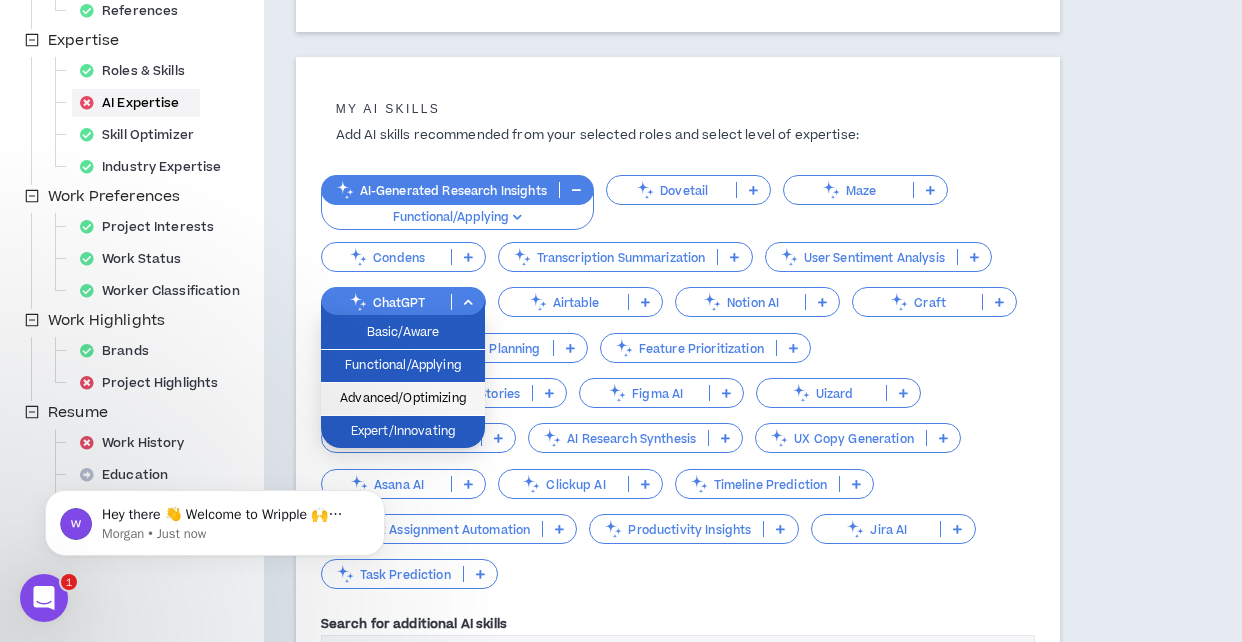 click on "Advanced/Optimizing" at bounding box center (403, 399) 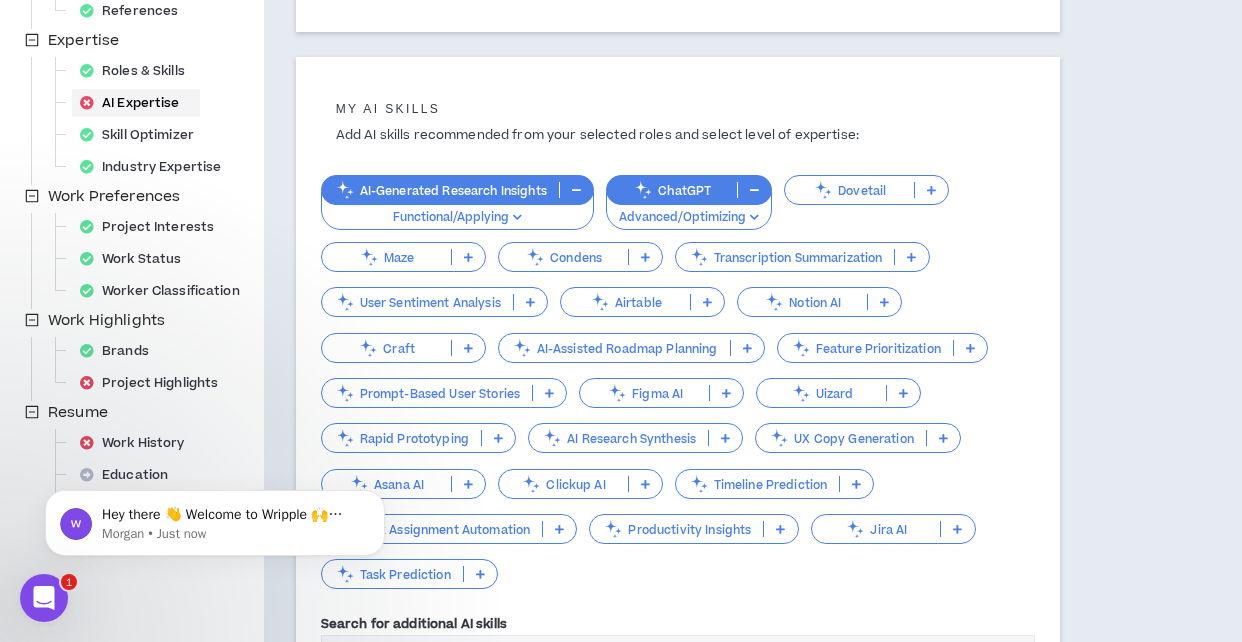 click on "Notion AI" at bounding box center (802, 302) 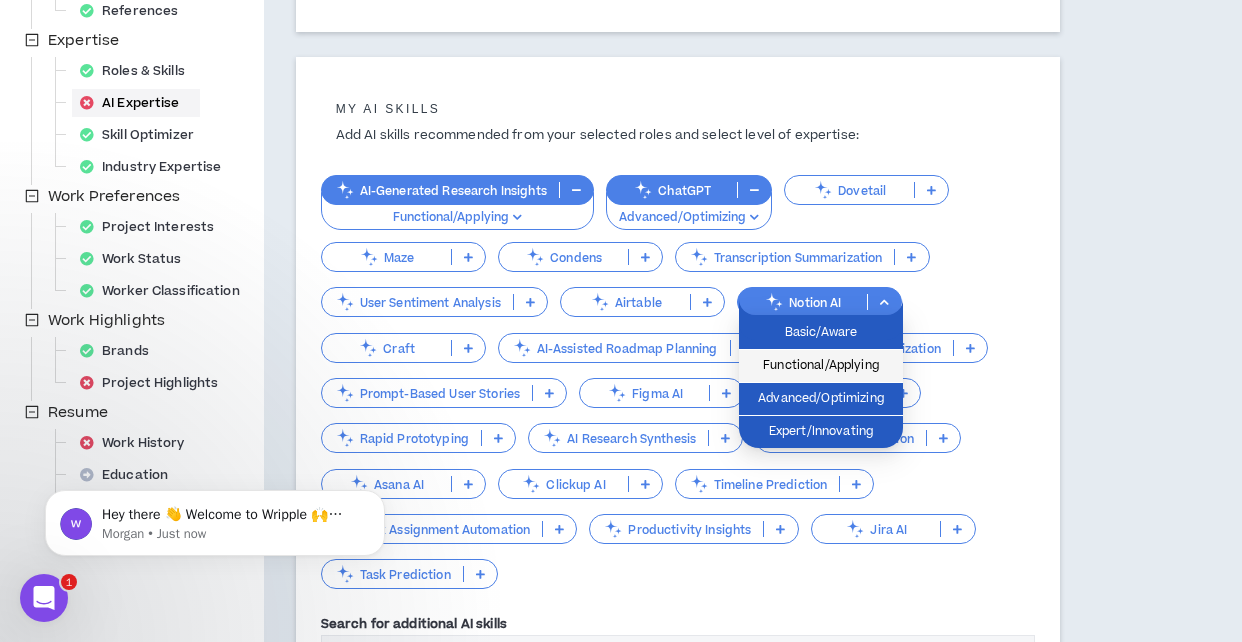 click on "Functional/Applying" at bounding box center (821, 366) 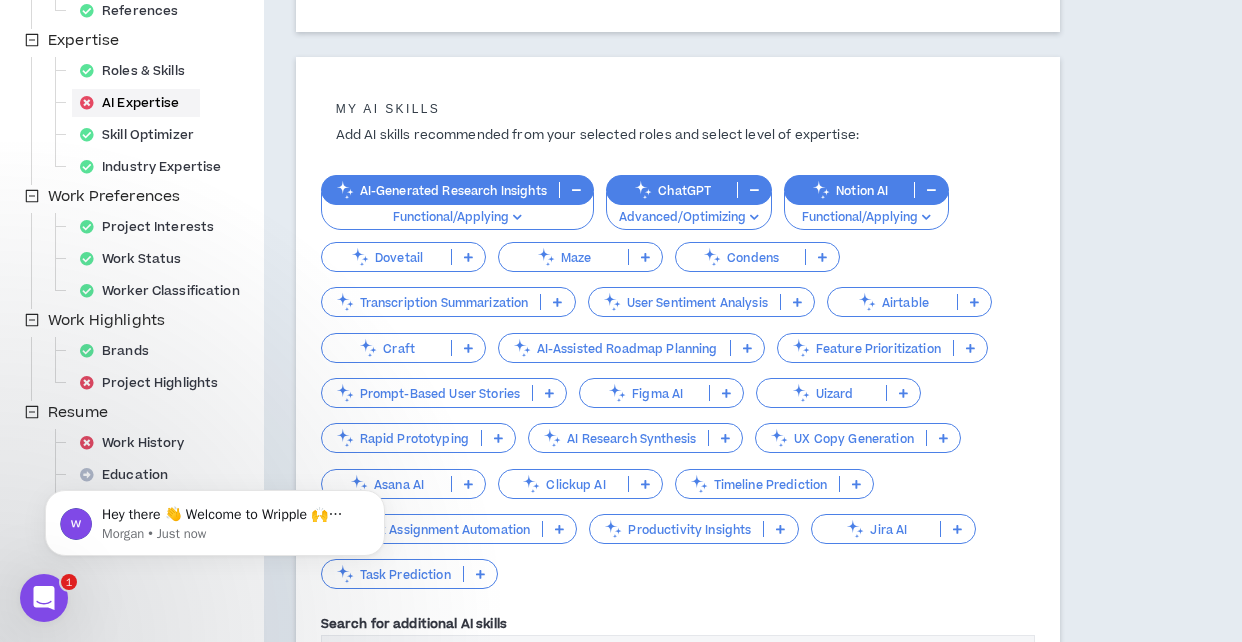 click on "Transcription Summarization" at bounding box center [431, 302] 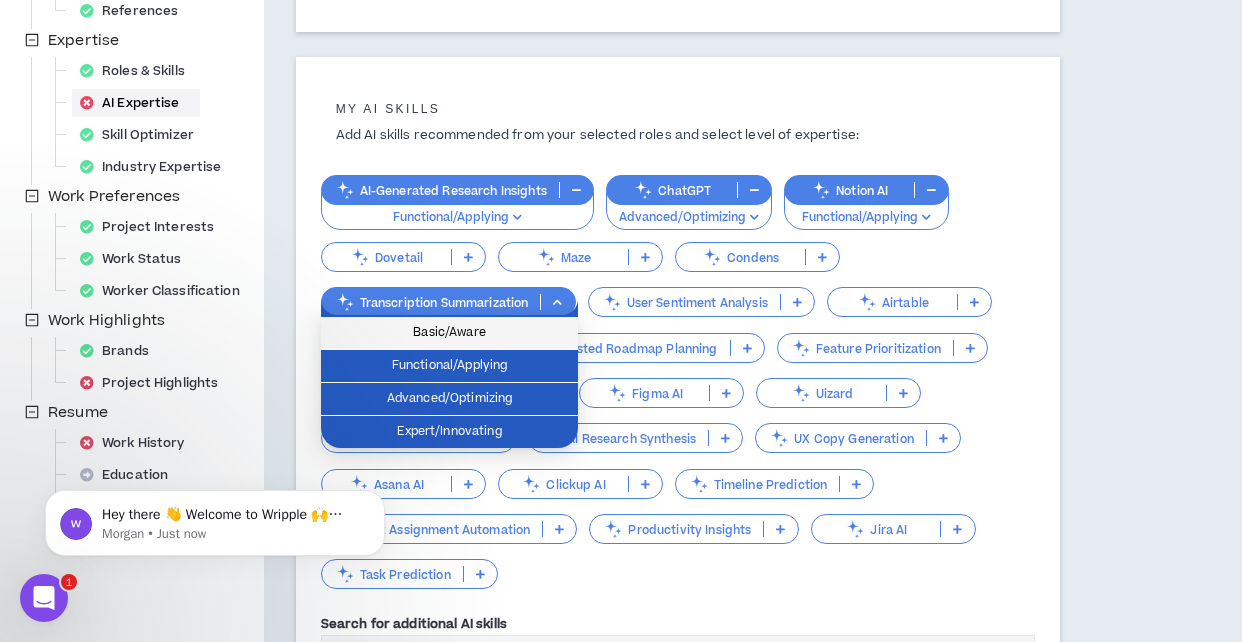 click on "Basic/Aware" at bounding box center (449, 333) 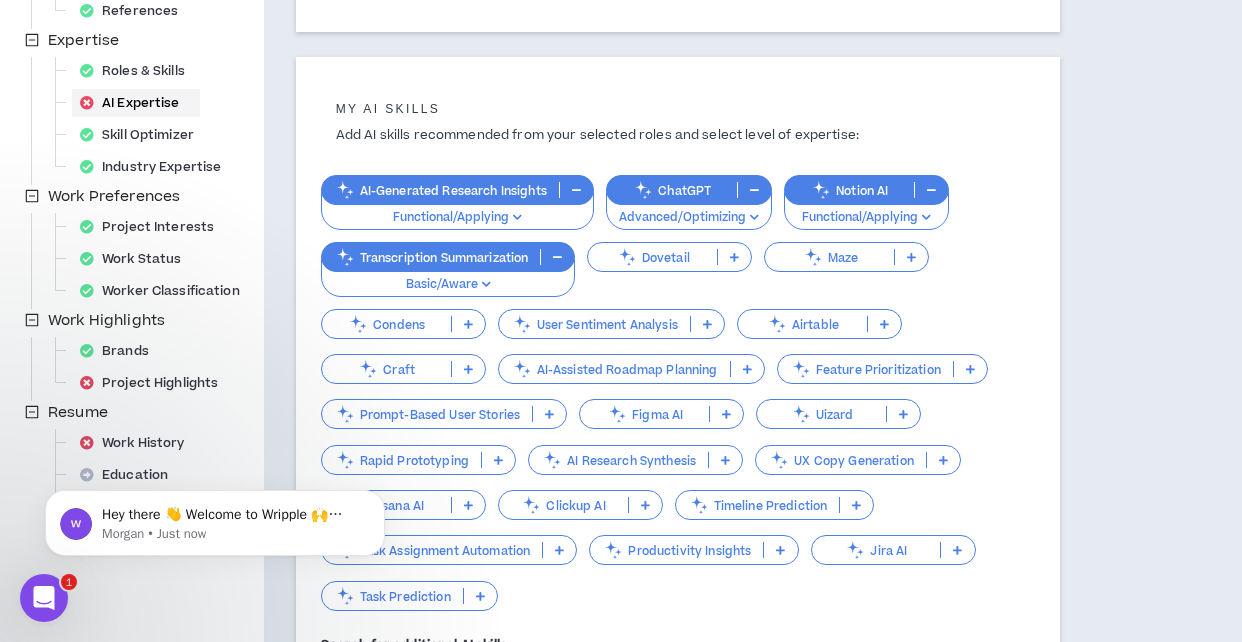 click on "Airtable" at bounding box center (802, 324) 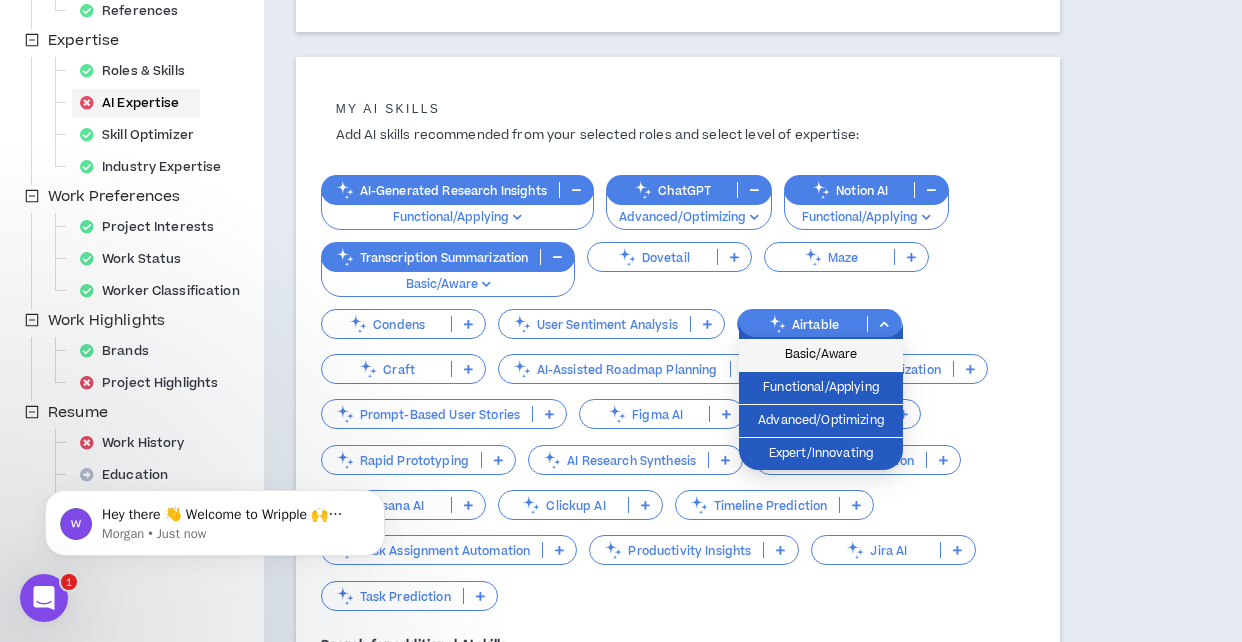 click on "Basic/Aware" at bounding box center (821, 355) 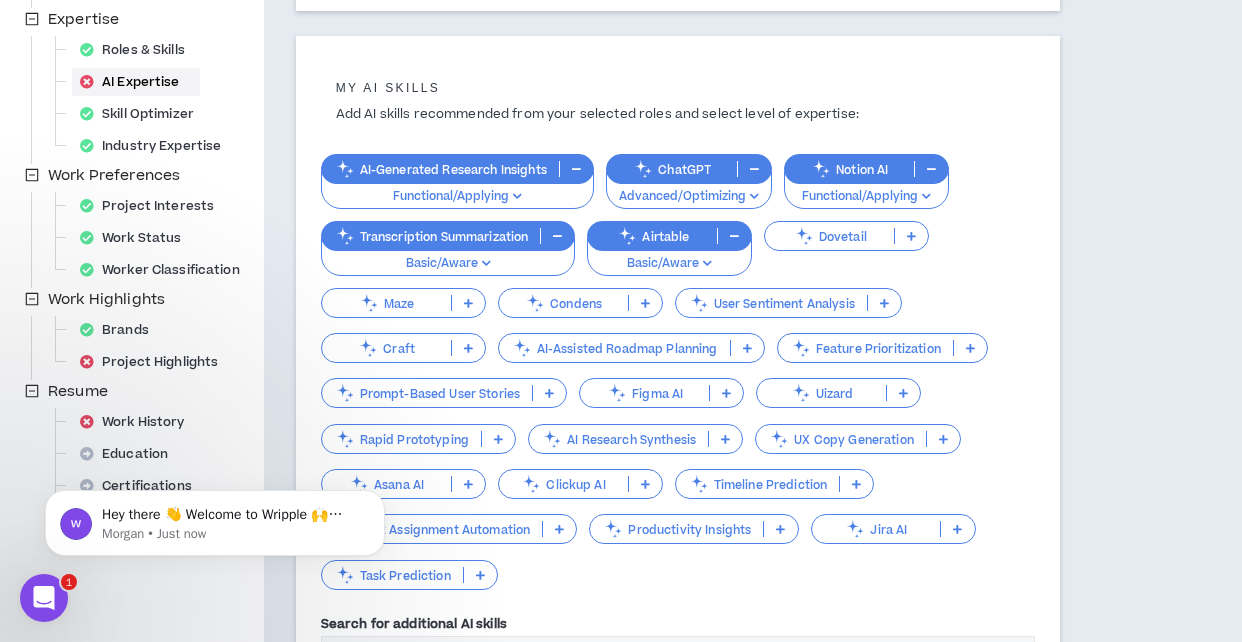 scroll, scrollTop: 421, scrollLeft: 0, axis: vertical 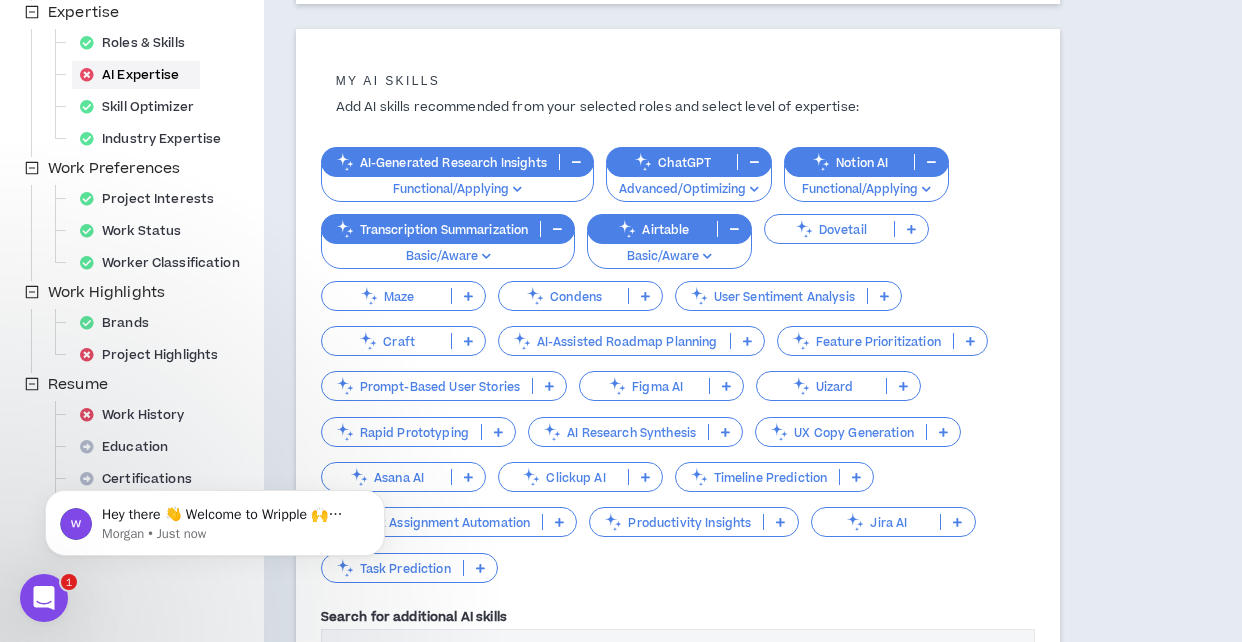 click on "AI-Assisted Roadmap Planning" at bounding box center [614, 341] 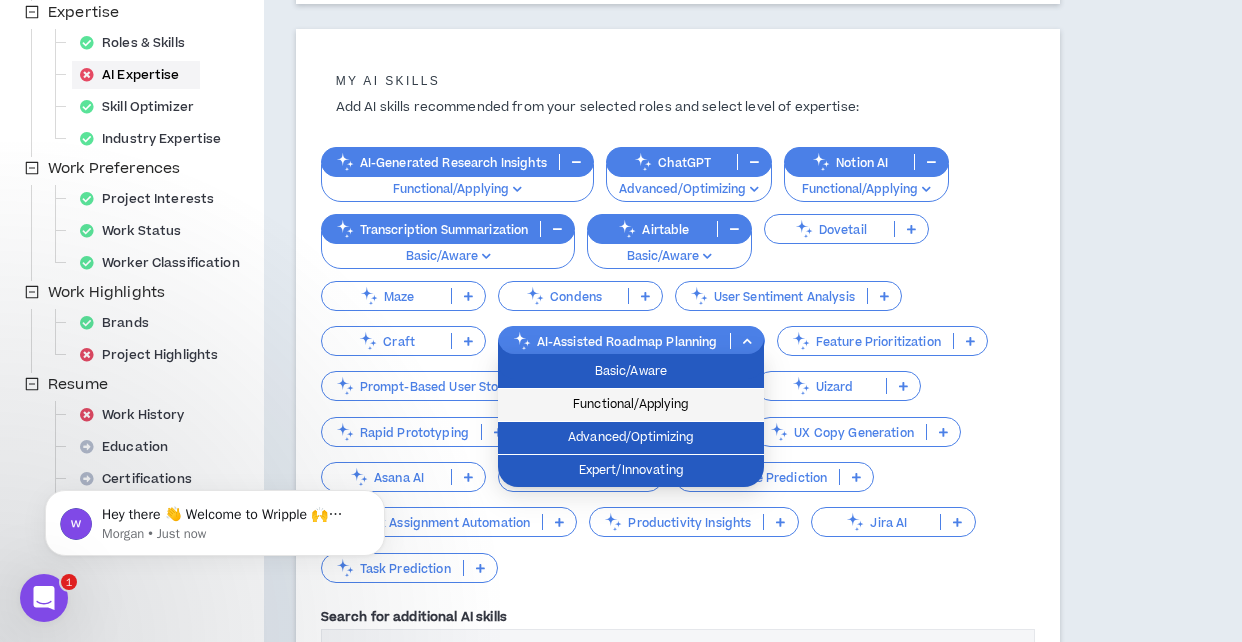 click on "Functional/Applying" at bounding box center (631, 405) 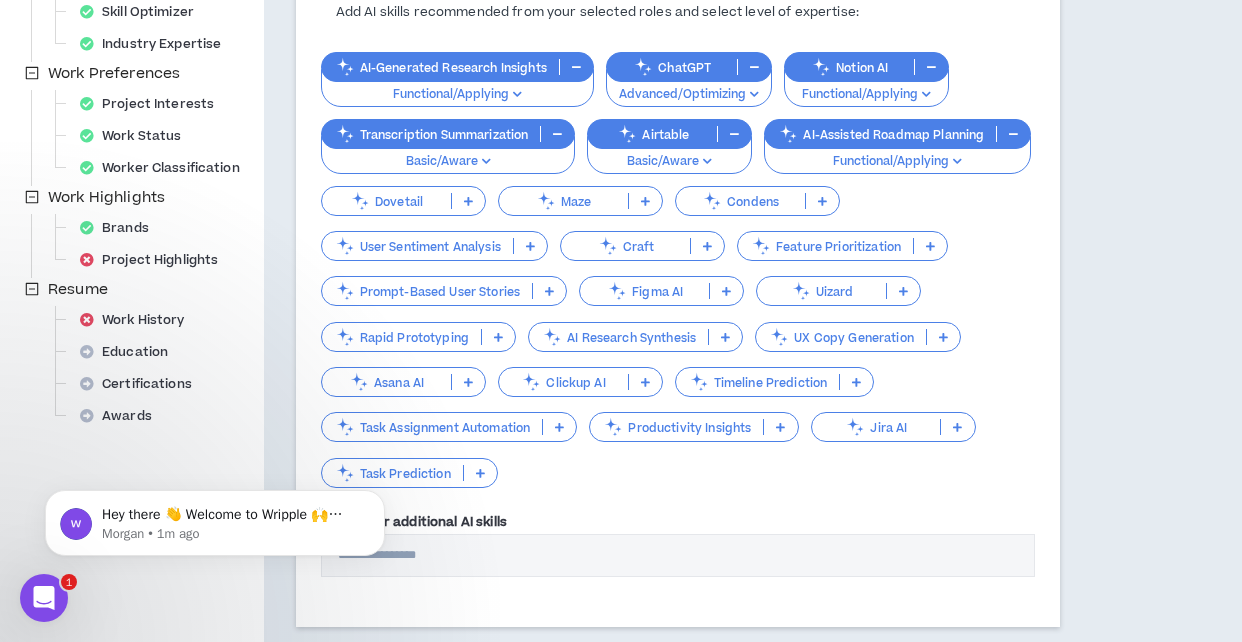 scroll, scrollTop: 526, scrollLeft: 0, axis: vertical 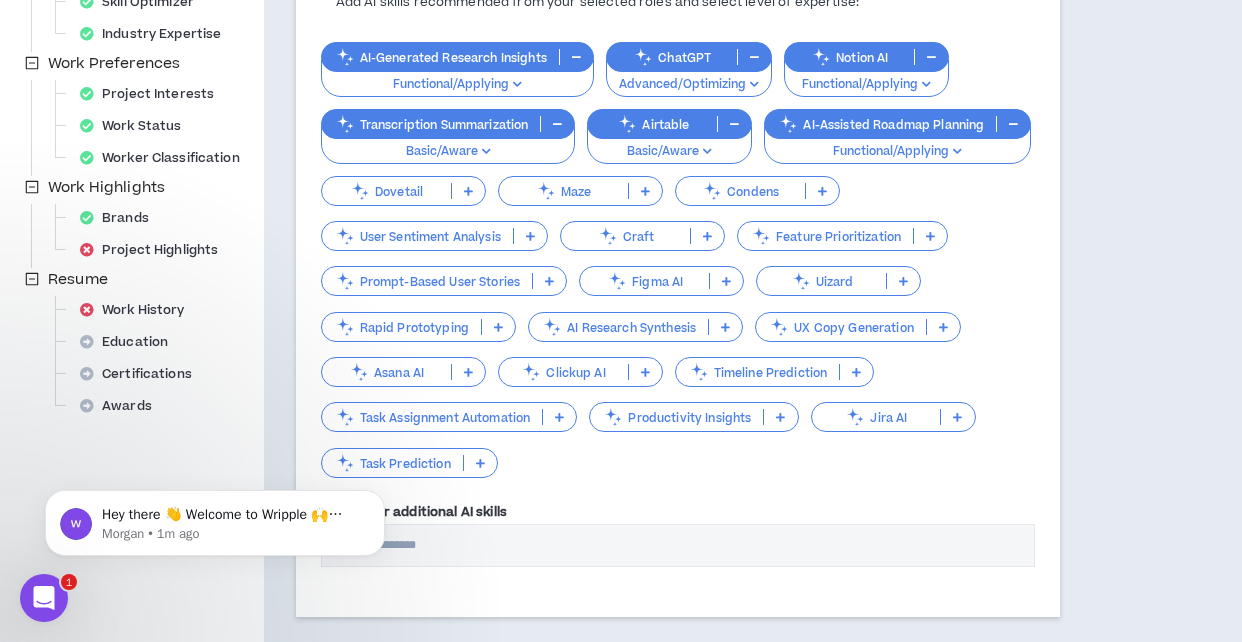 click on "Prompt-Based User Stories" at bounding box center (427, 281) 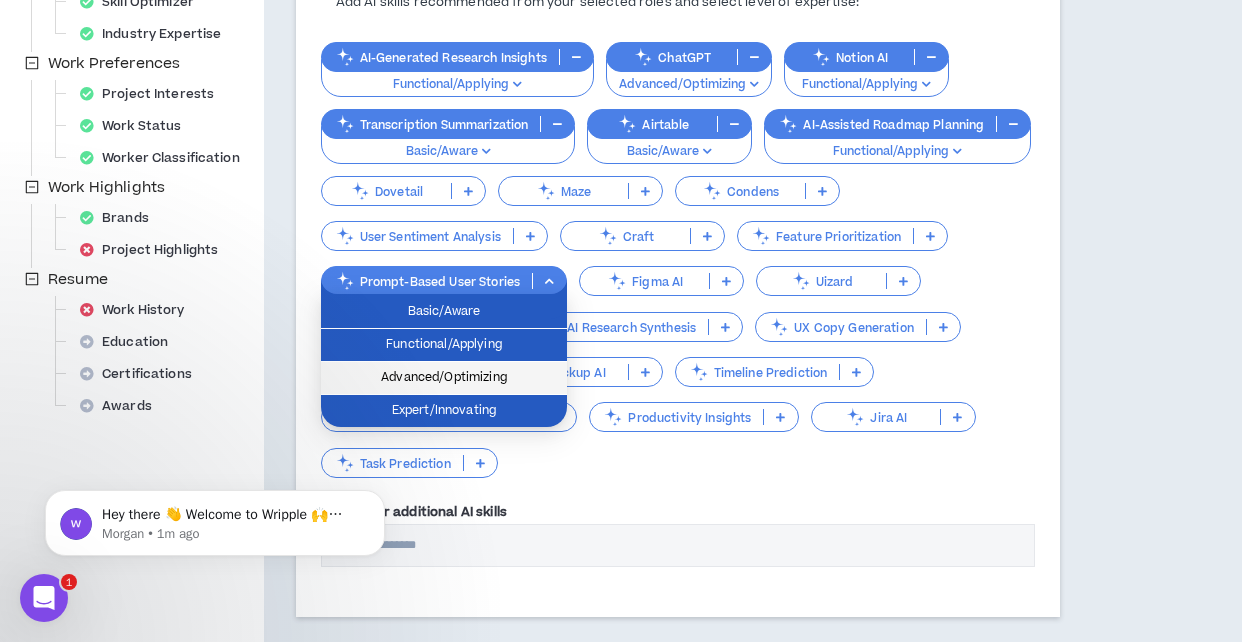 click on "Advanced/Optimizing" at bounding box center [444, 378] 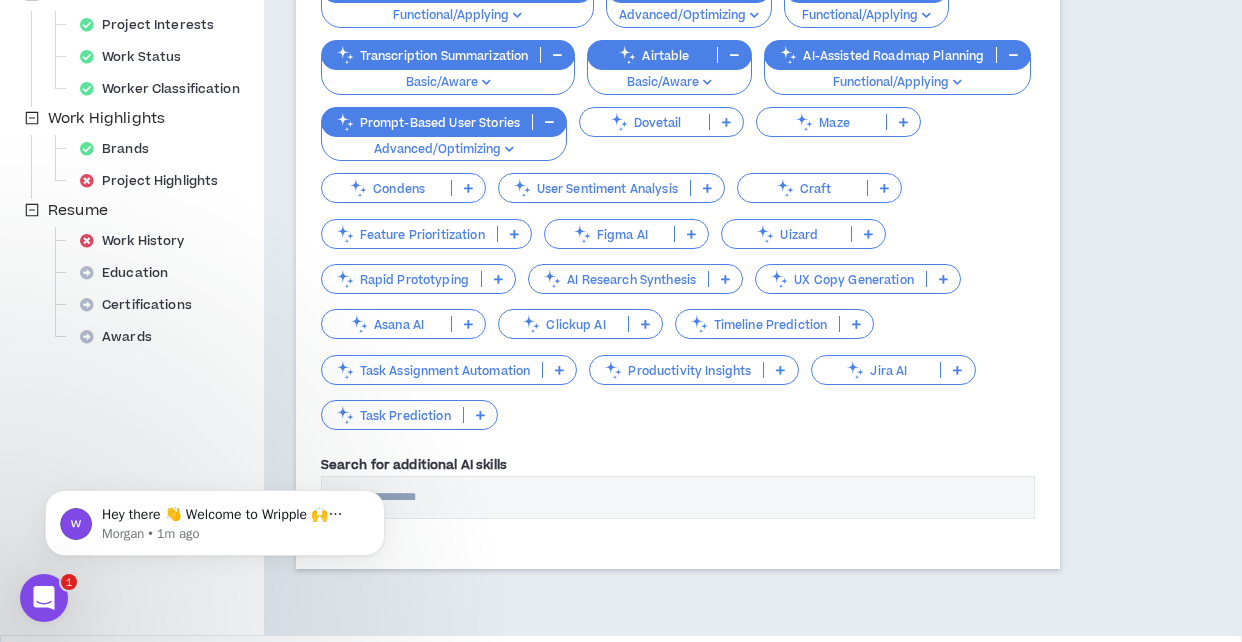 scroll, scrollTop: 598, scrollLeft: 0, axis: vertical 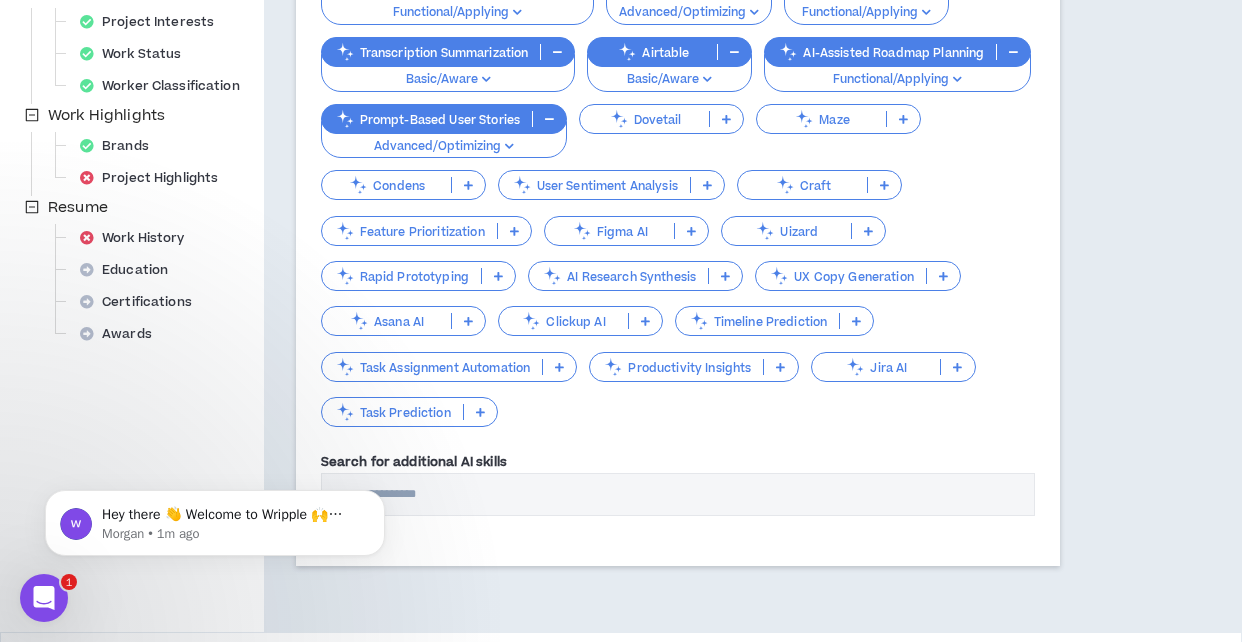 click on "Asana AI" at bounding box center (403, 321) 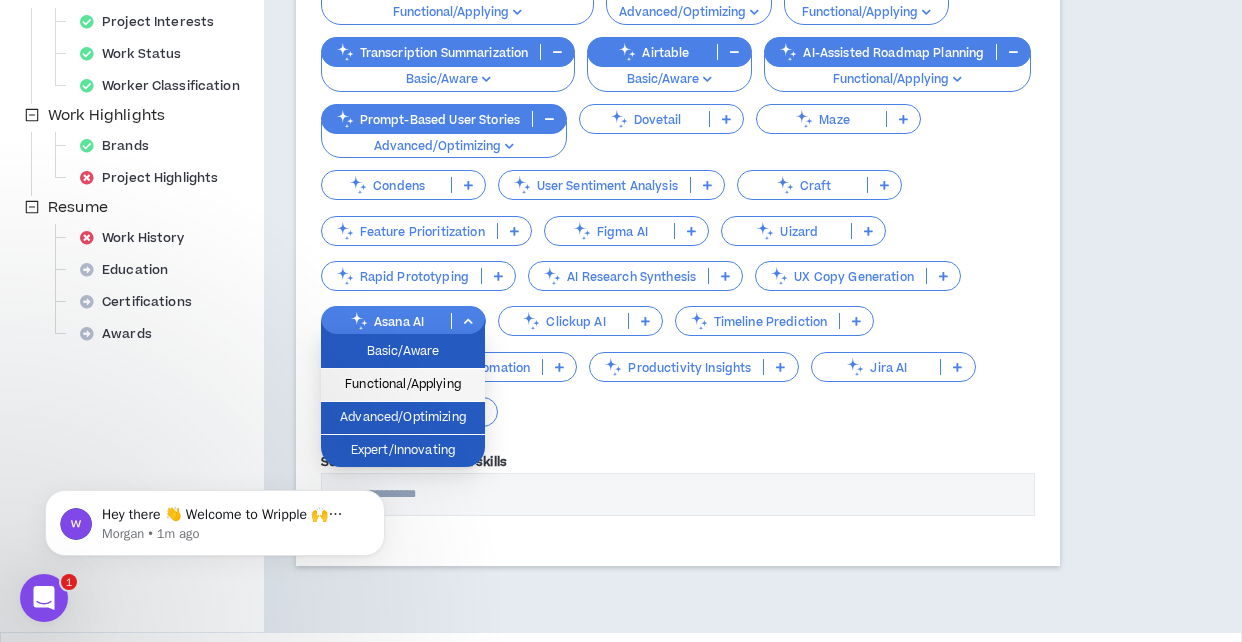click on "Functional/Applying" at bounding box center (403, 385) 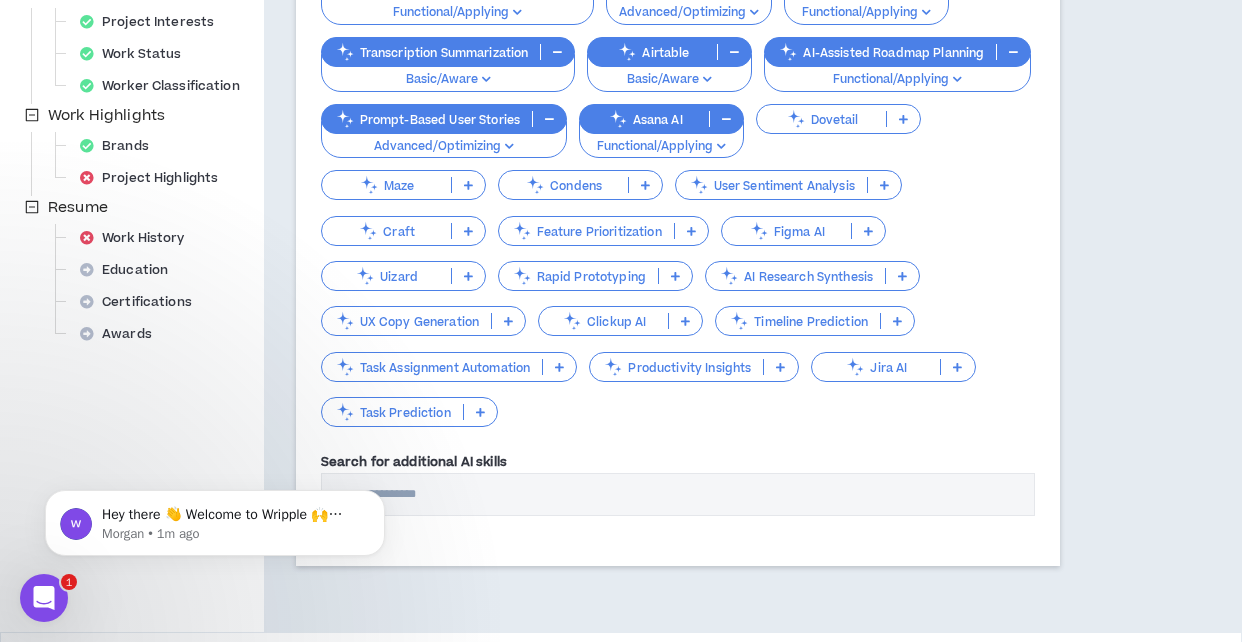 click on "Productivity Insights" at bounding box center [676, 367] 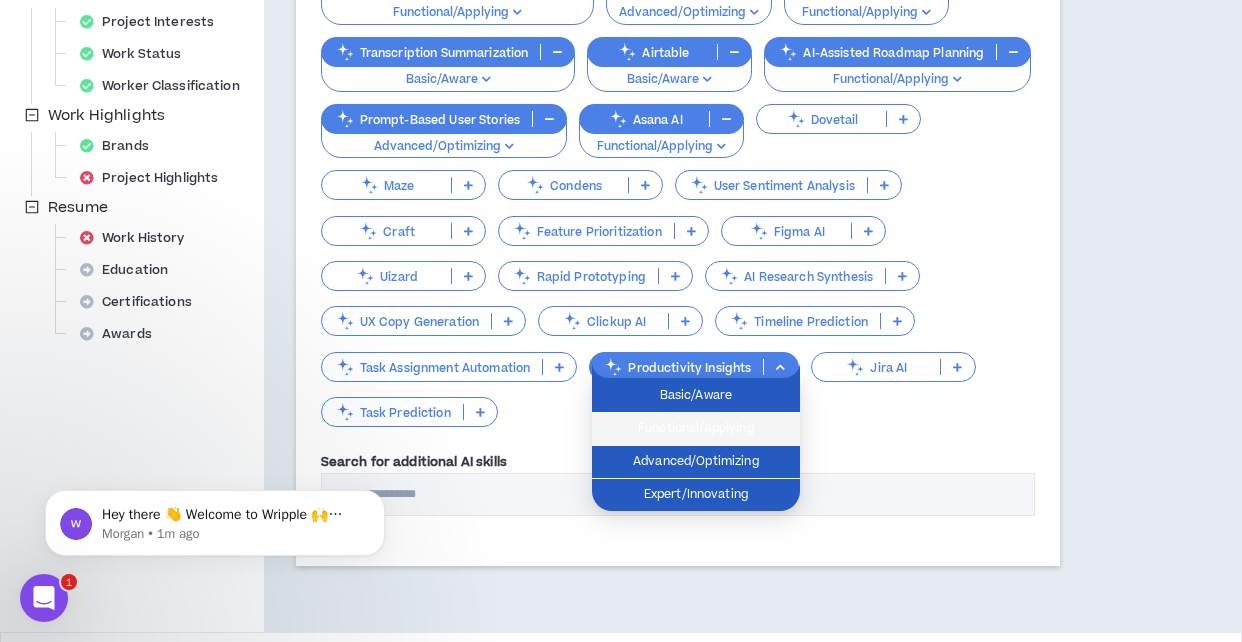 click on "Functional/Applying" at bounding box center [696, 429] 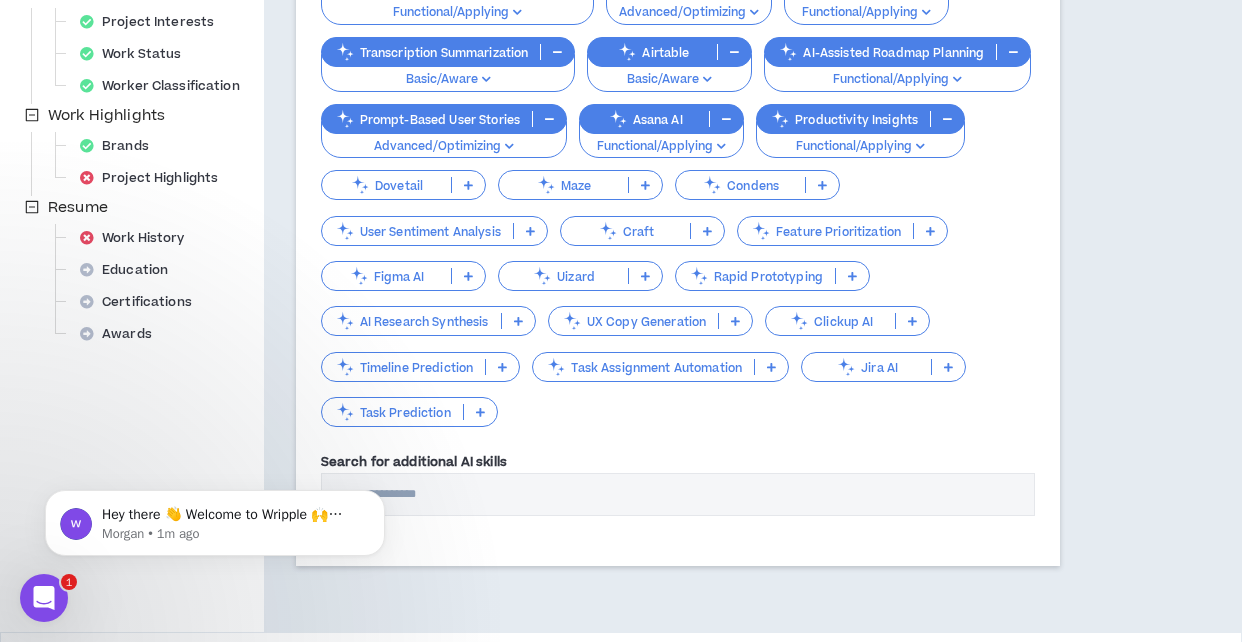 scroll, scrollTop: 664, scrollLeft: 0, axis: vertical 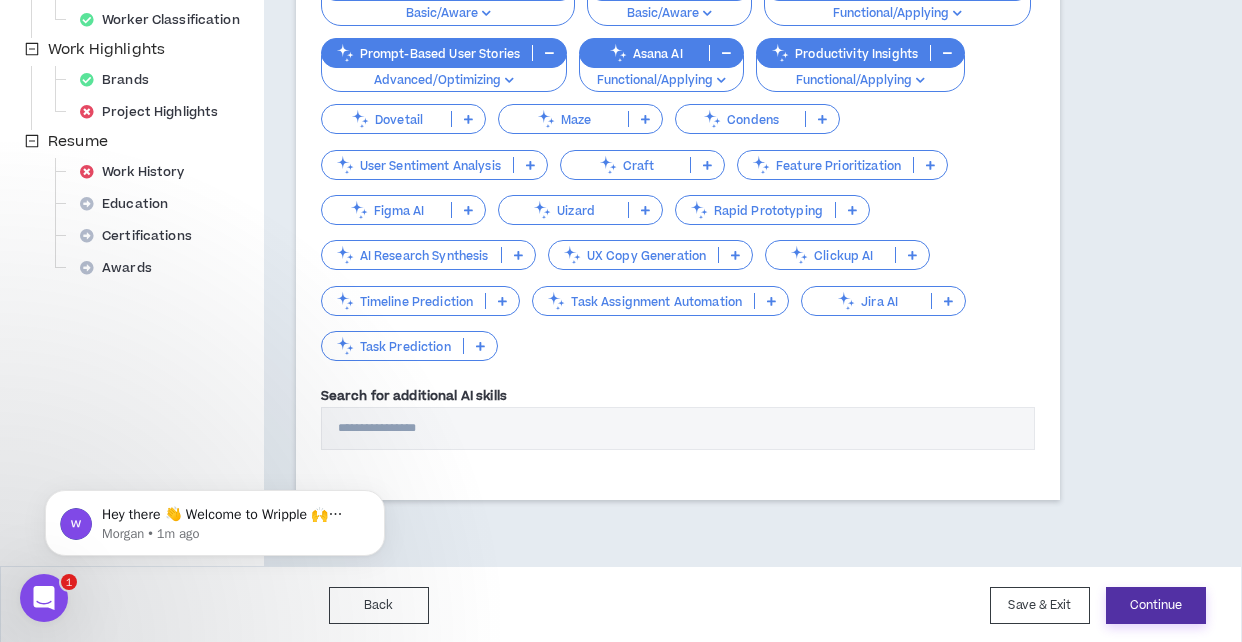 click on "Continue" at bounding box center (1156, 605) 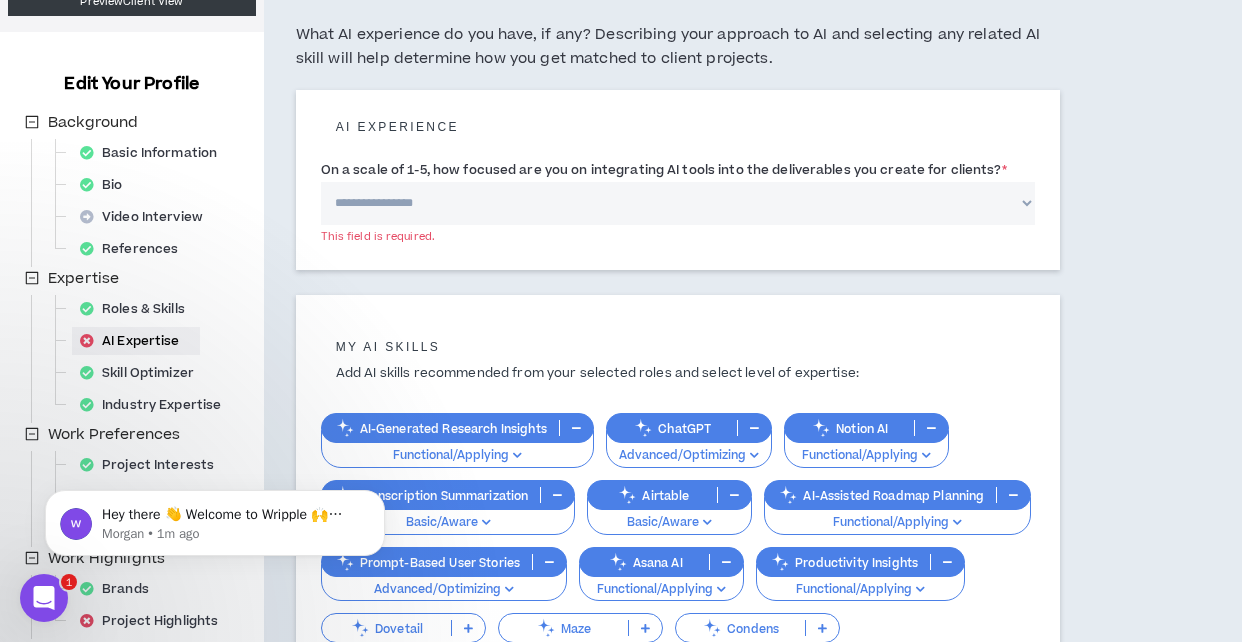 scroll, scrollTop: 153, scrollLeft: 0, axis: vertical 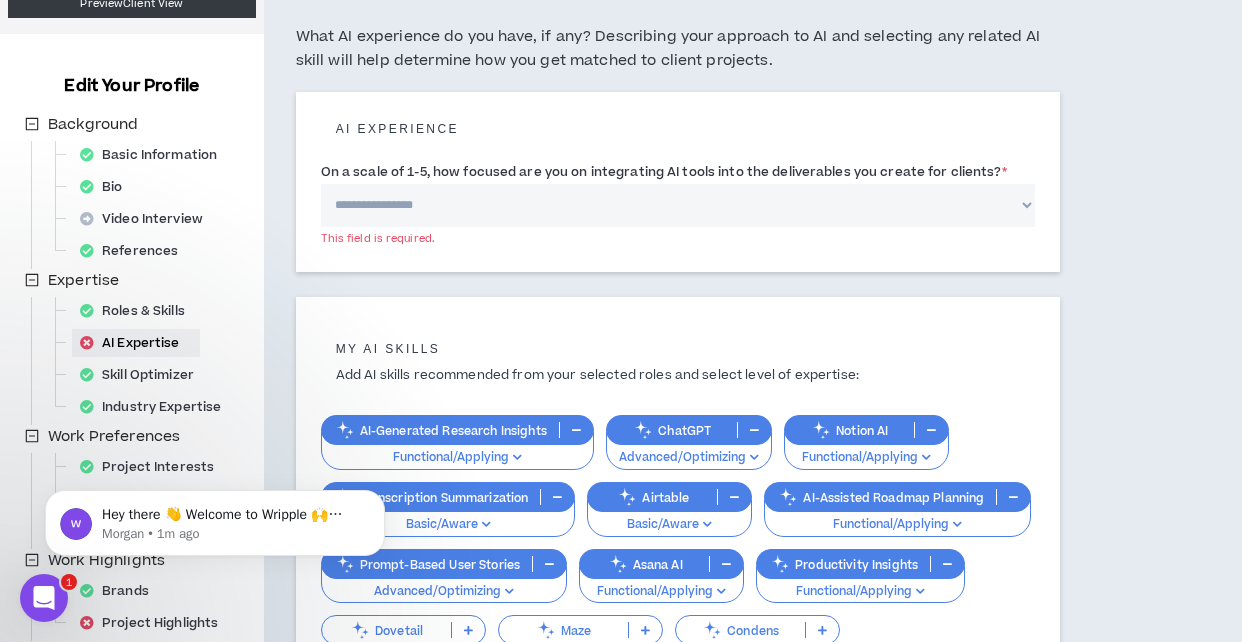 click on "**********" at bounding box center (678, 205) 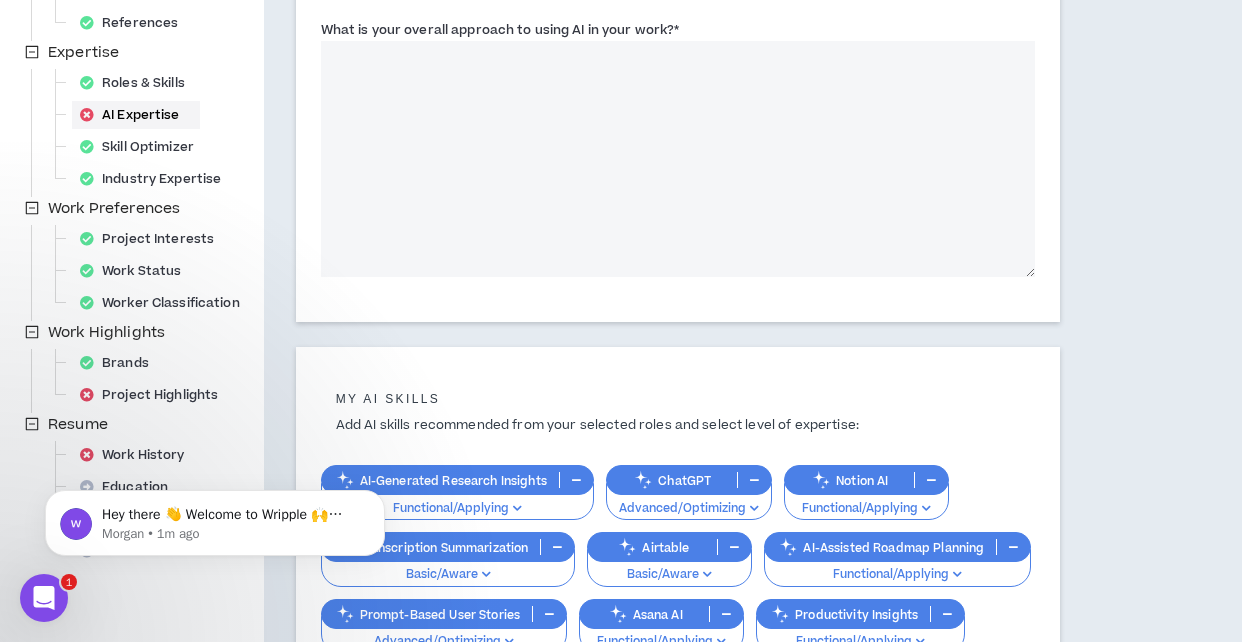 scroll, scrollTop: 392, scrollLeft: 0, axis: vertical 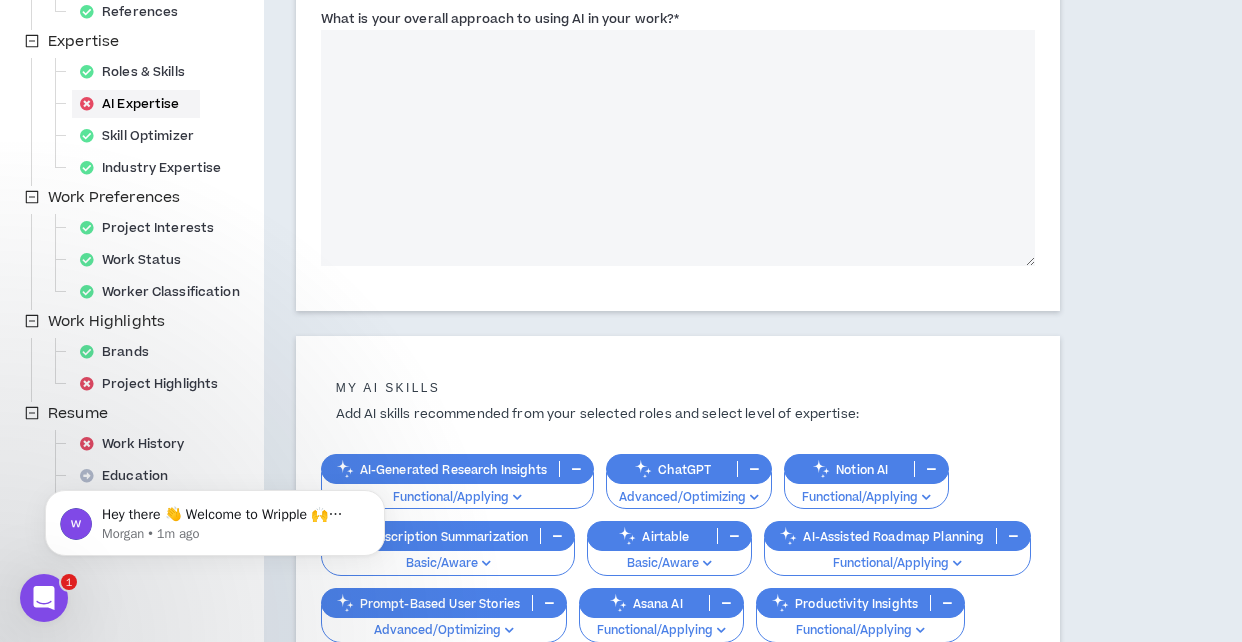 click on "What is your overall approach to using AI in your work?  *" at bounding box center (678, 148) 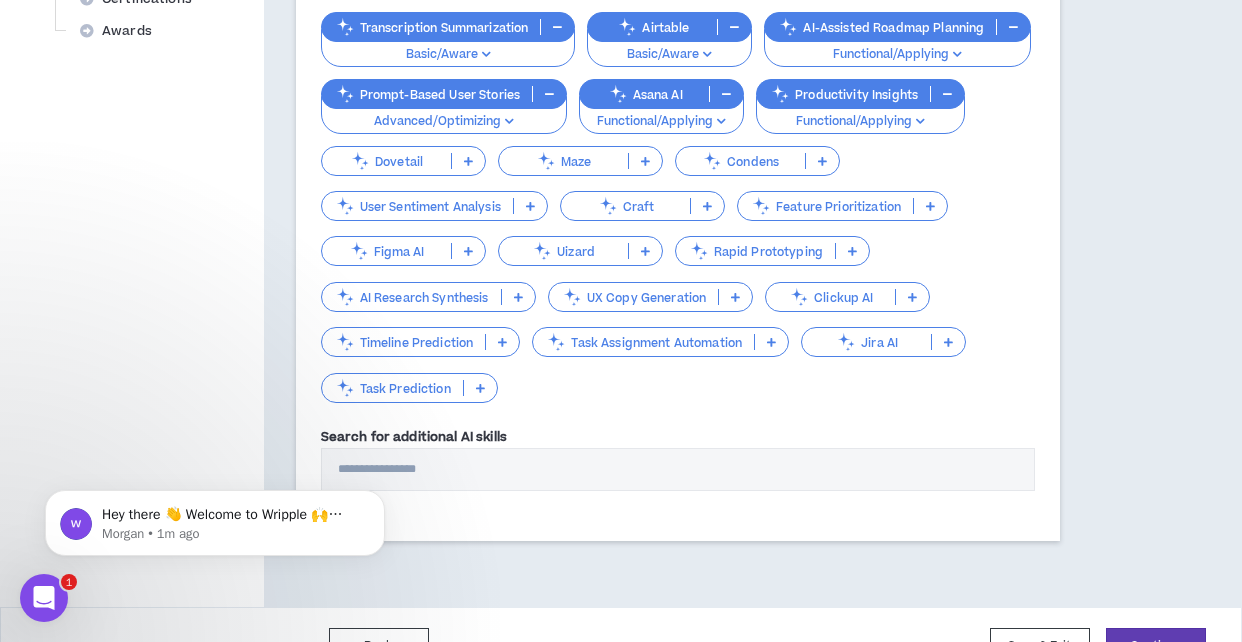 scroll, scrollTop: 942, scrollLeft: 0, axis: vertical 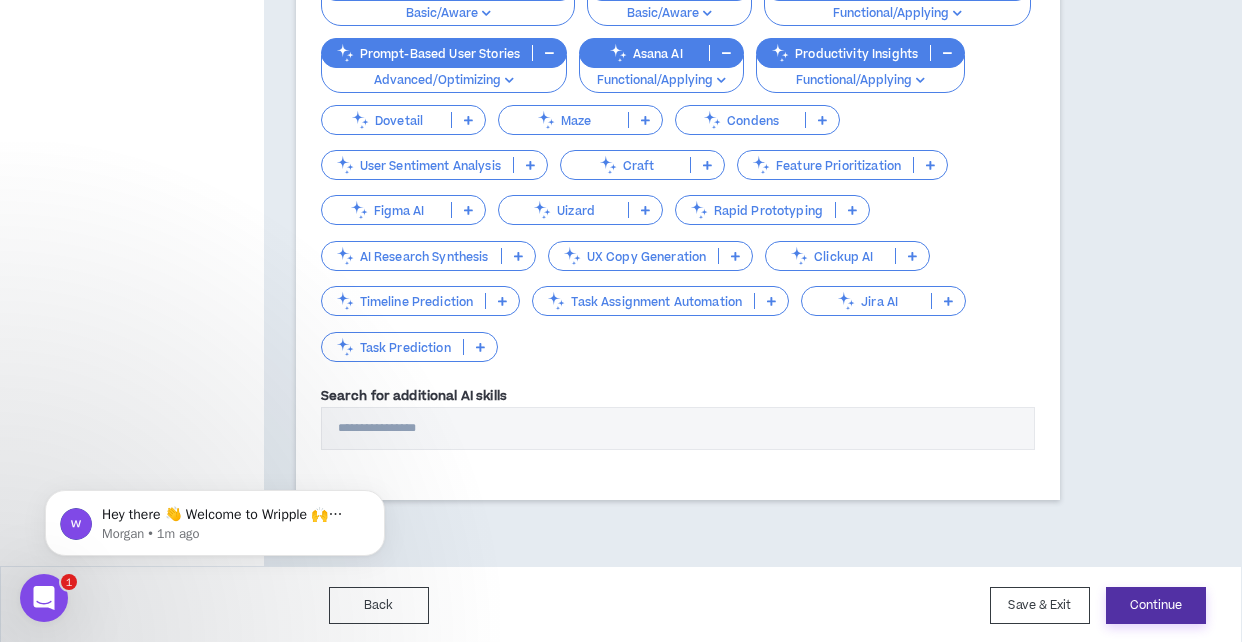 type on "**********" 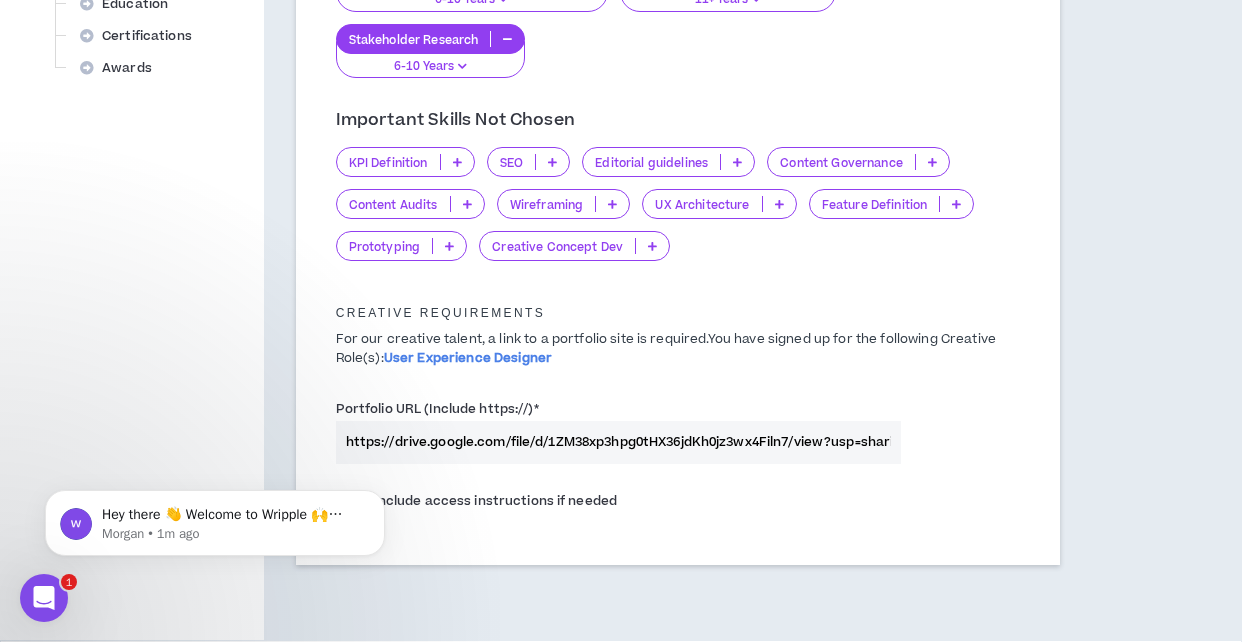 scroll, scrollTop: 941, scrollLeft: 0, axis: vertical 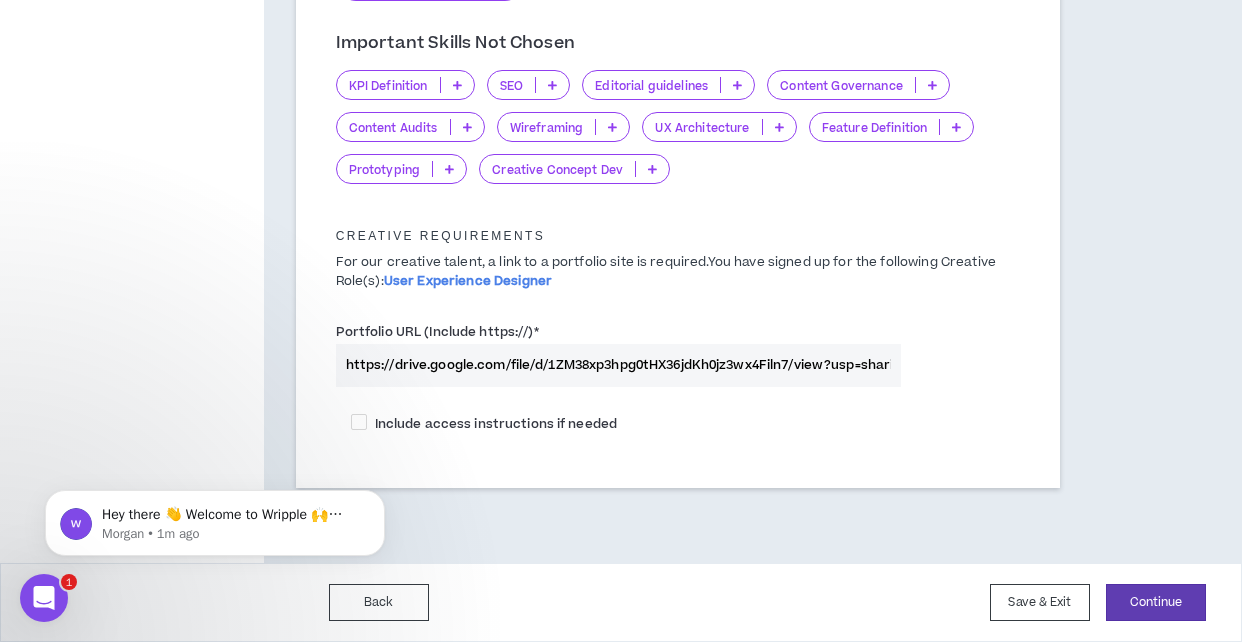 click at bounding box center [449, 169] 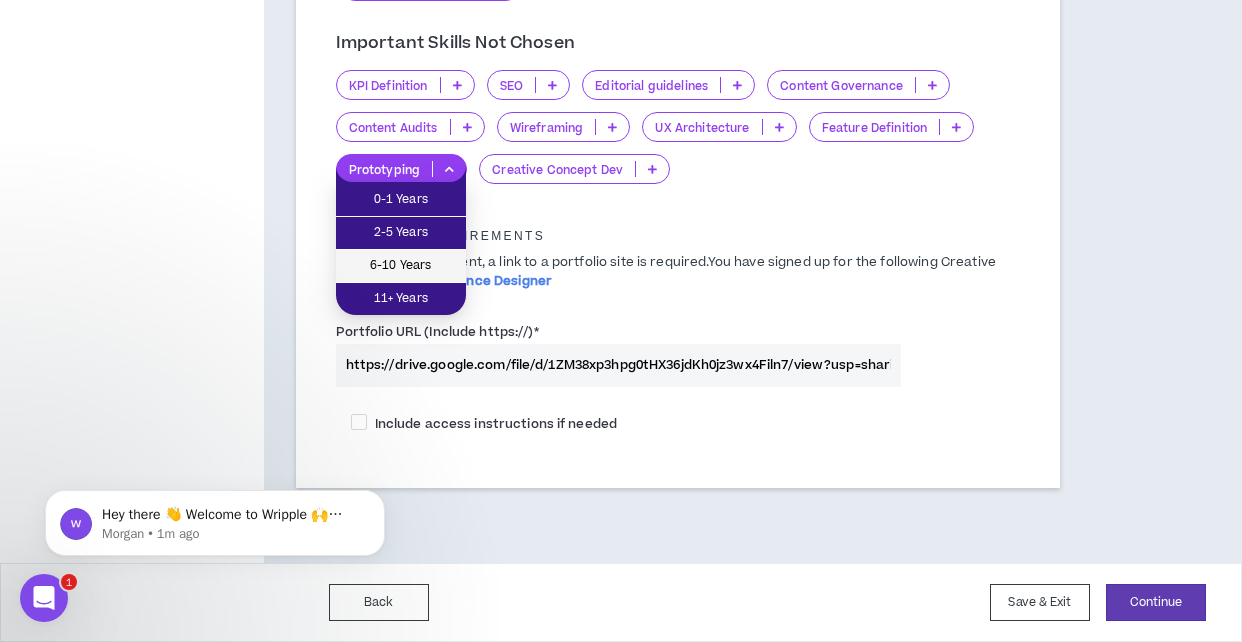 click on "6-10 Years" at bounding box center [401, 266] 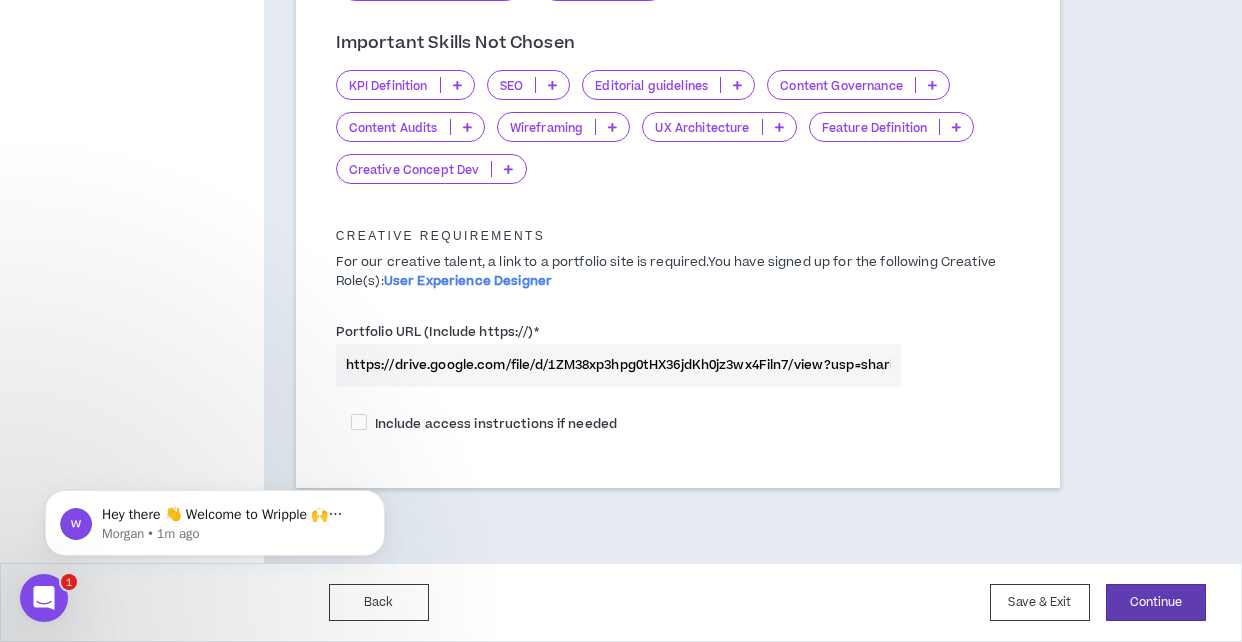 click on "Creative Concept Dev" at bounding box center (414, 169) 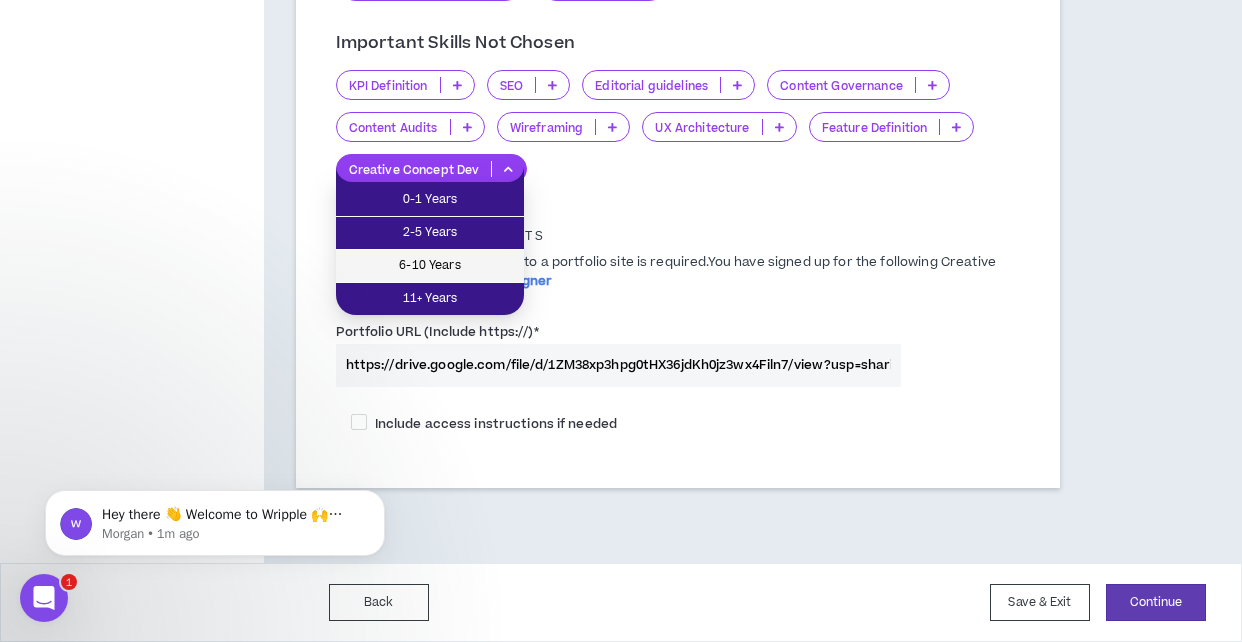 click on "6-10 Years" at bounding box center (430, 266) 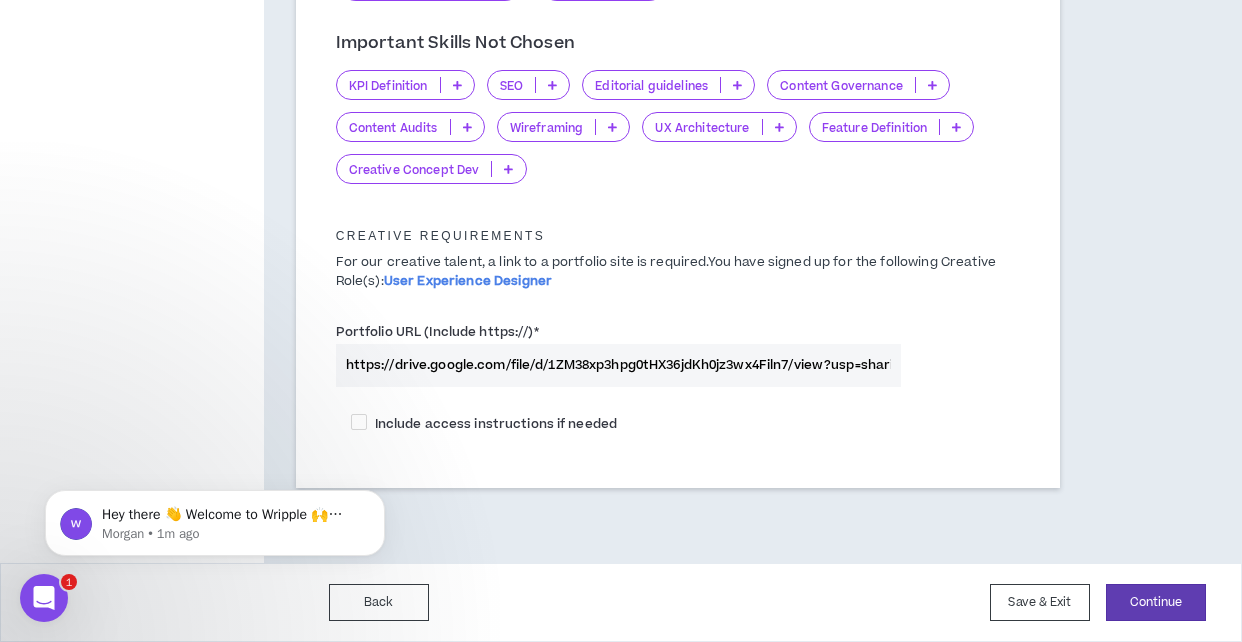 scroll, scrollTop: 899, scrollLeft: 0, axis: vertical 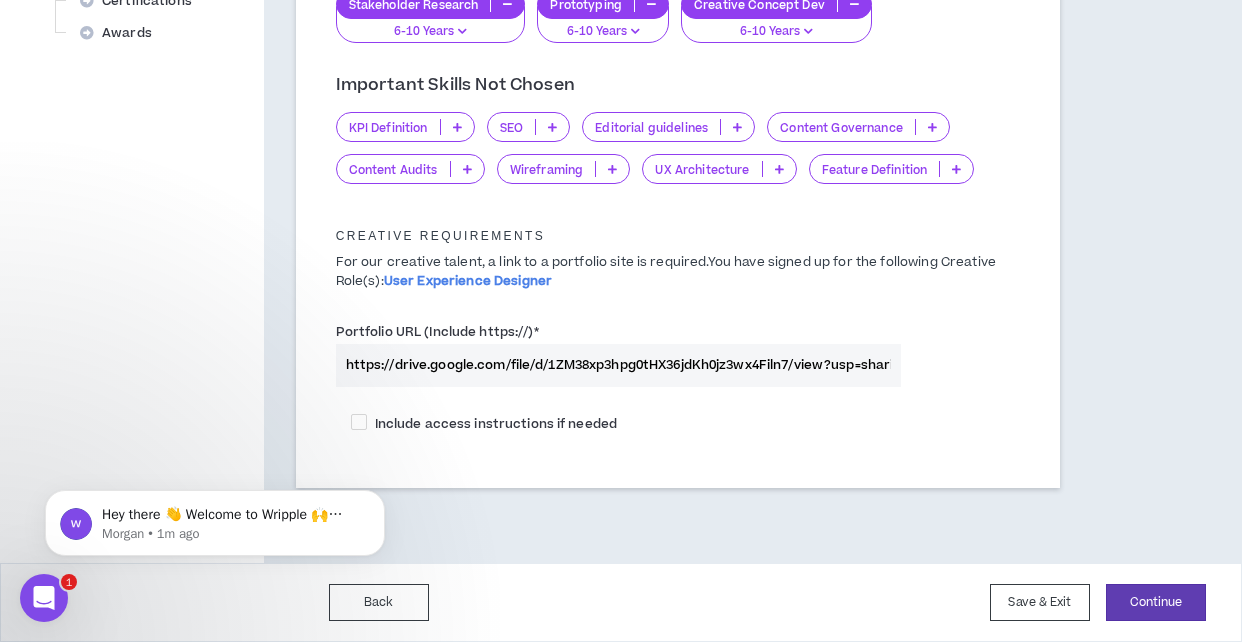 click on "UX Architecture" at bounding box center (702, 169) 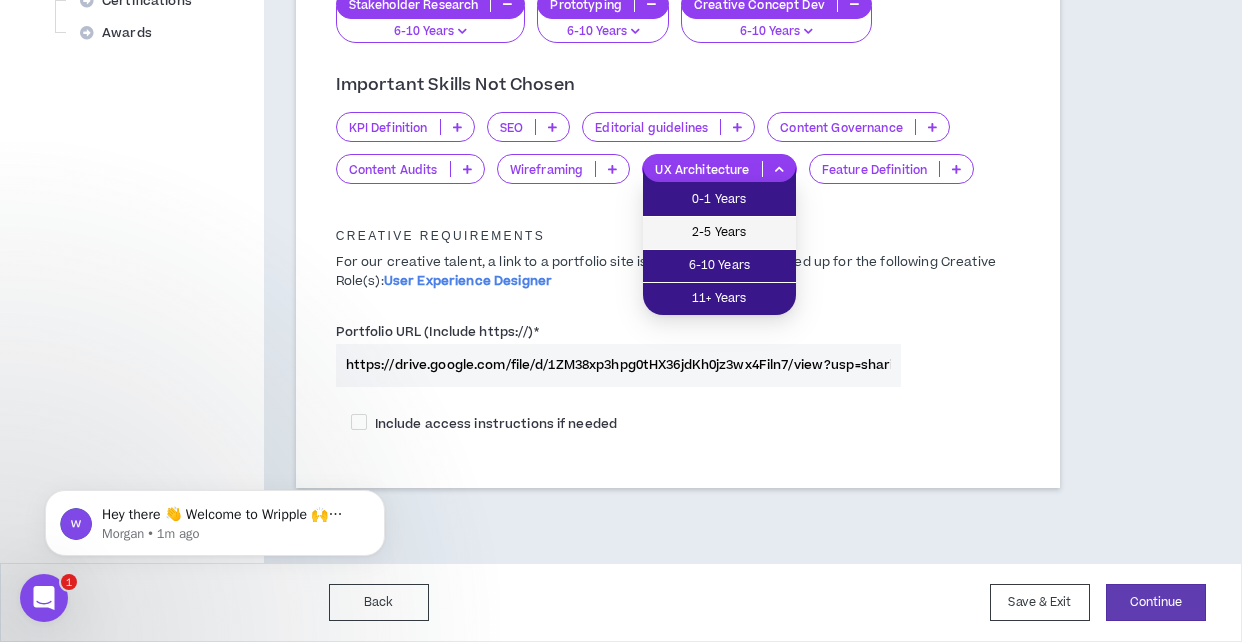 click on "2-5 Years" at bounding box center [719, 233] 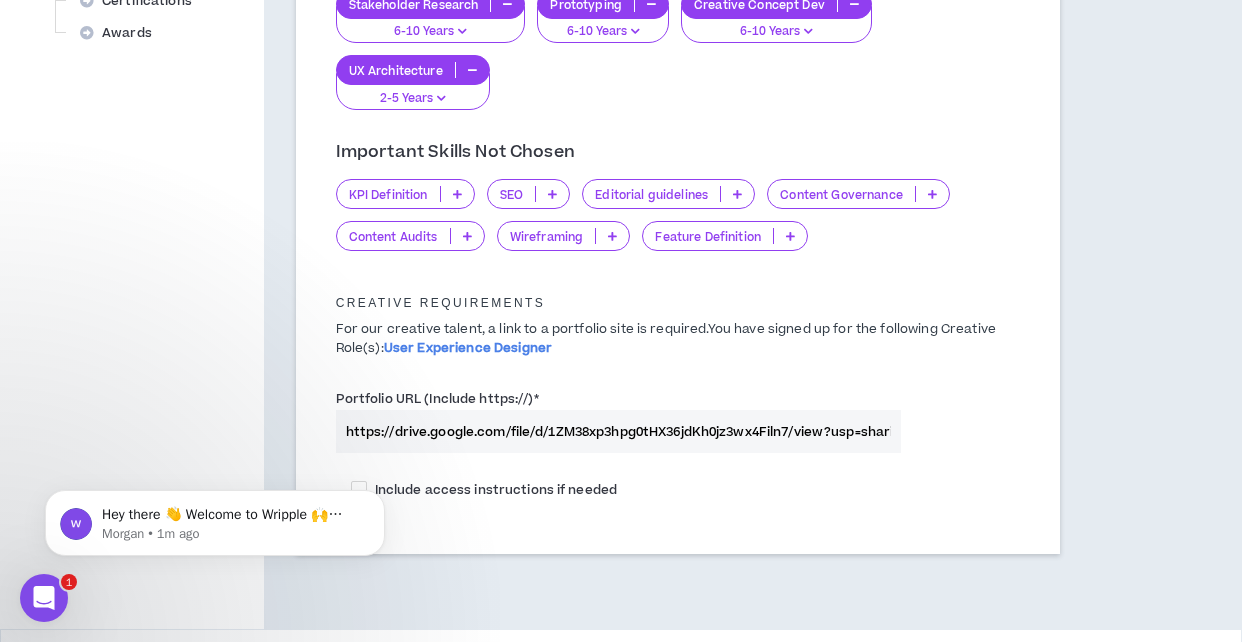 scroll, scrollTop: 966, scrollLeft: 0, axis: vertical 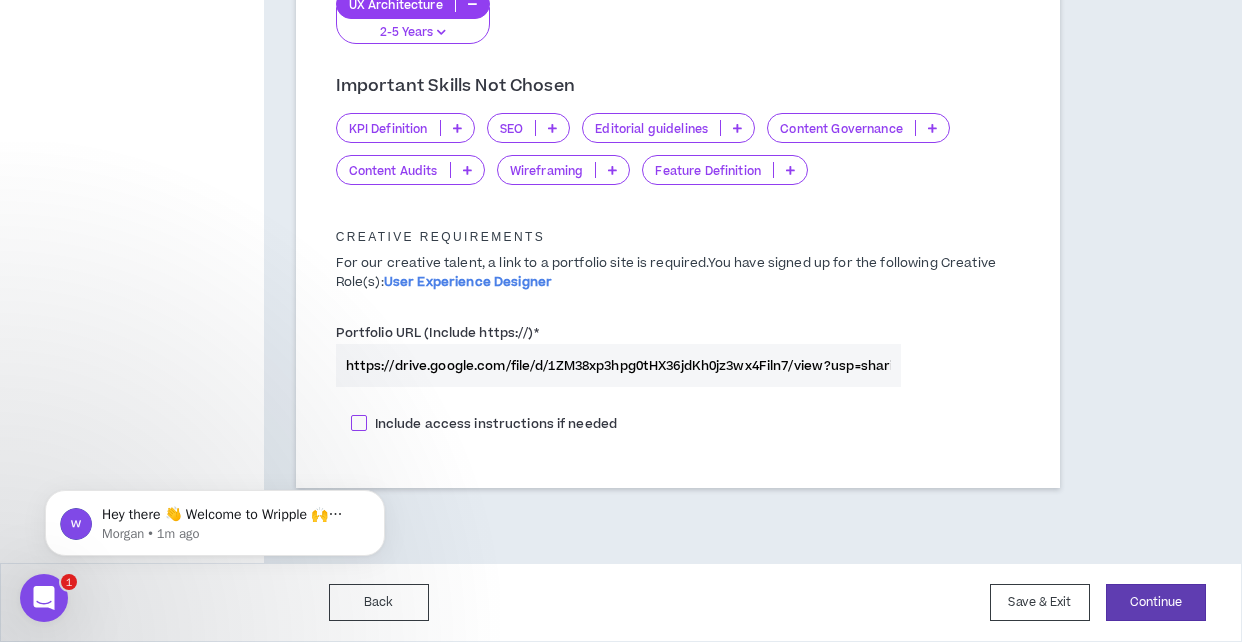 click at bounding box center [359, 423] 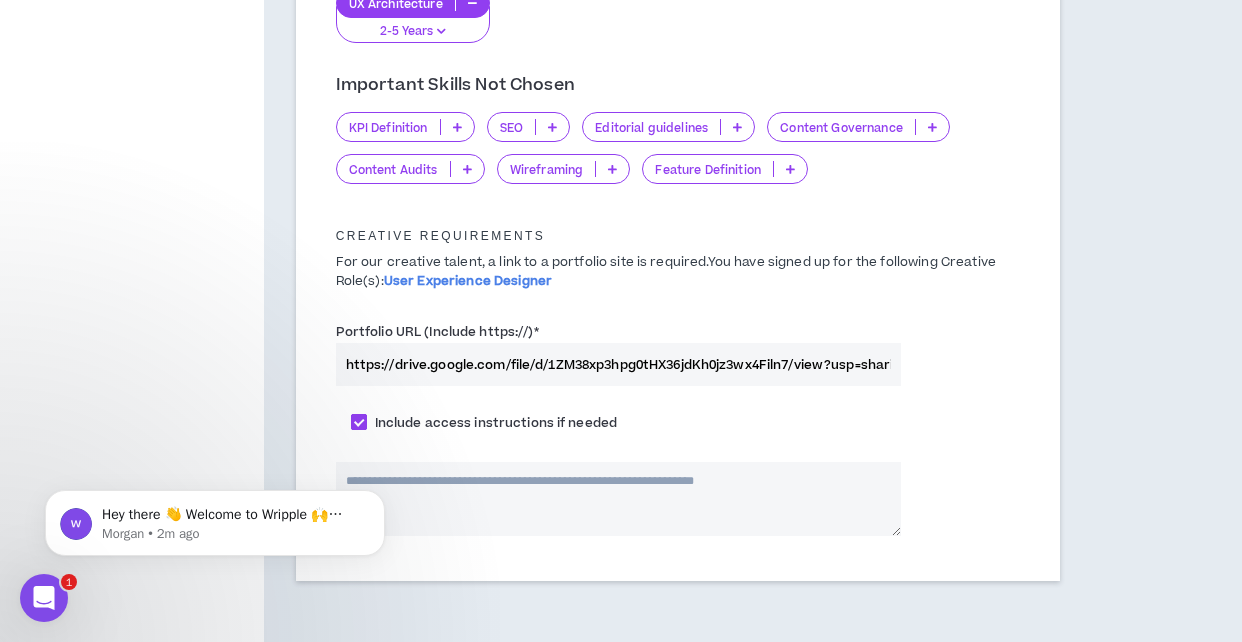 click at bounding box center (359, 422) 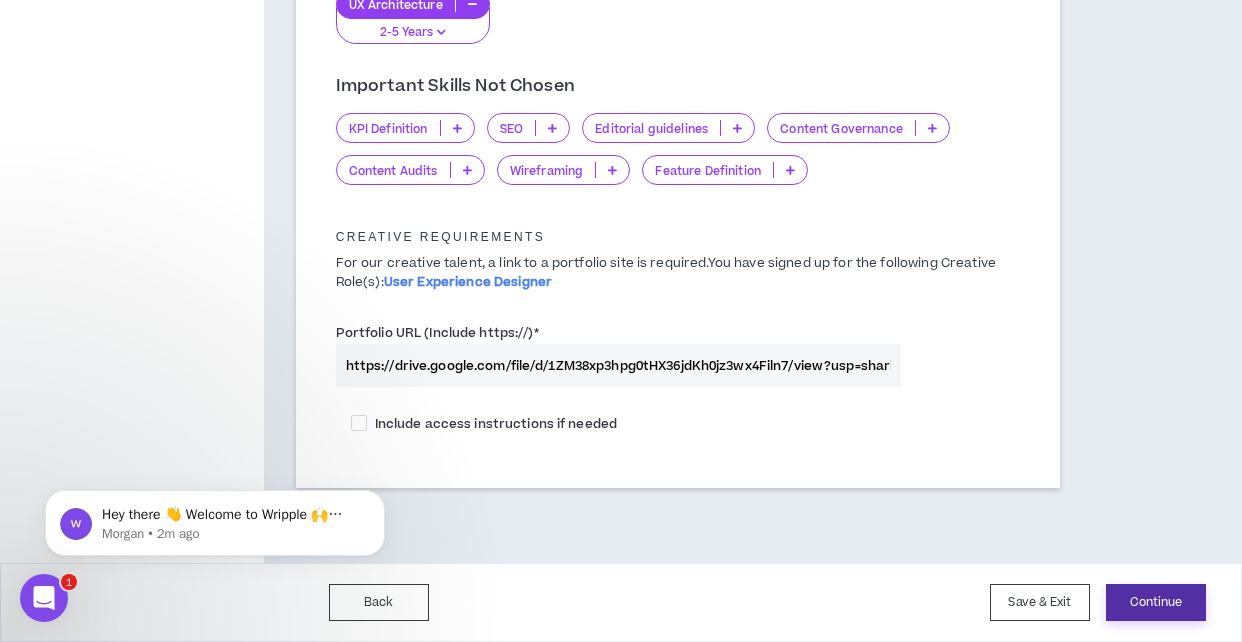 click on "Continue" at bounding box center (1156, 602) 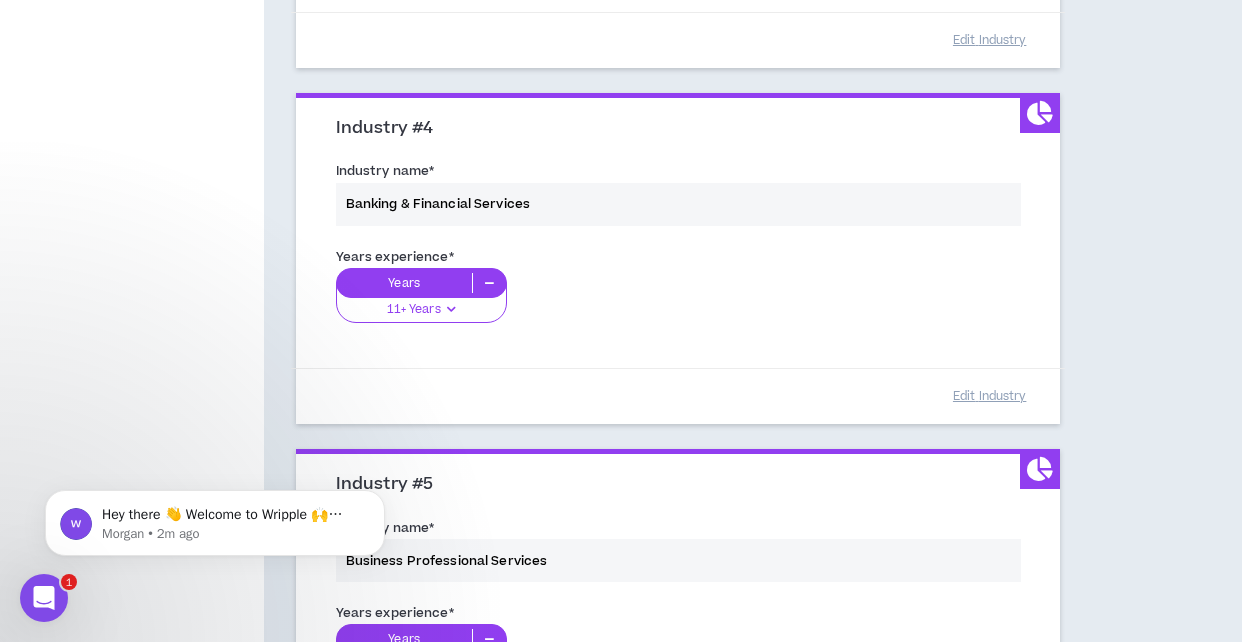 scroll, scrollTop: 1202, scrollLeft: 0, axis: vertical 